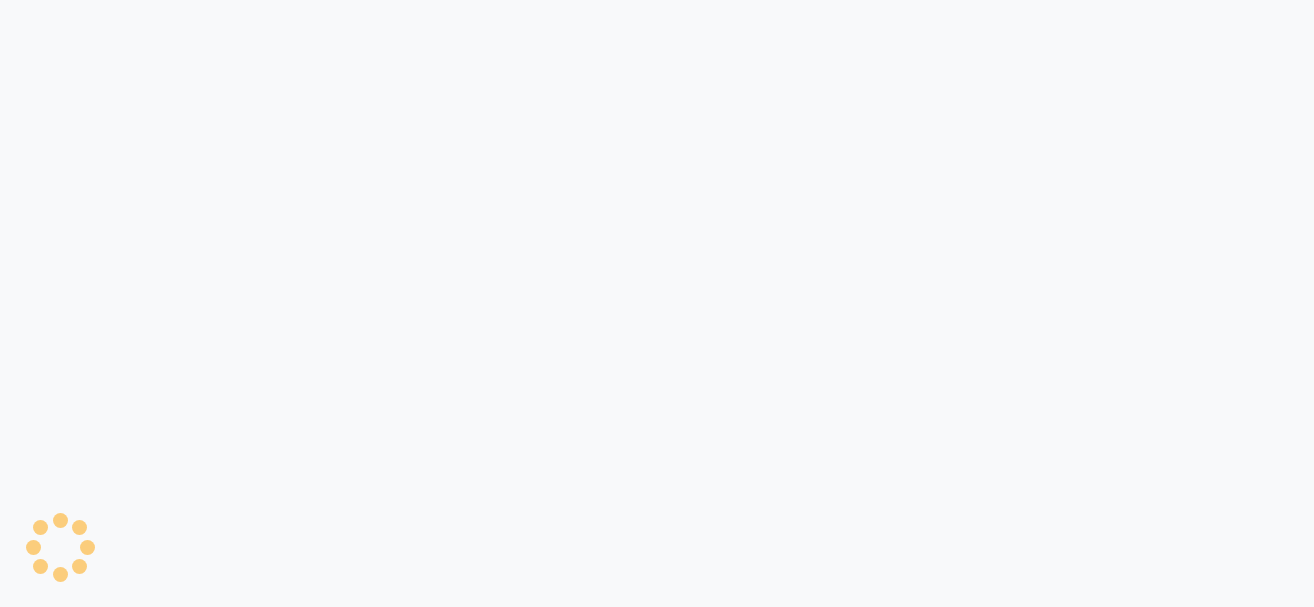 scroll, scrollTop: 0, scrollLeft: 0, axis: both 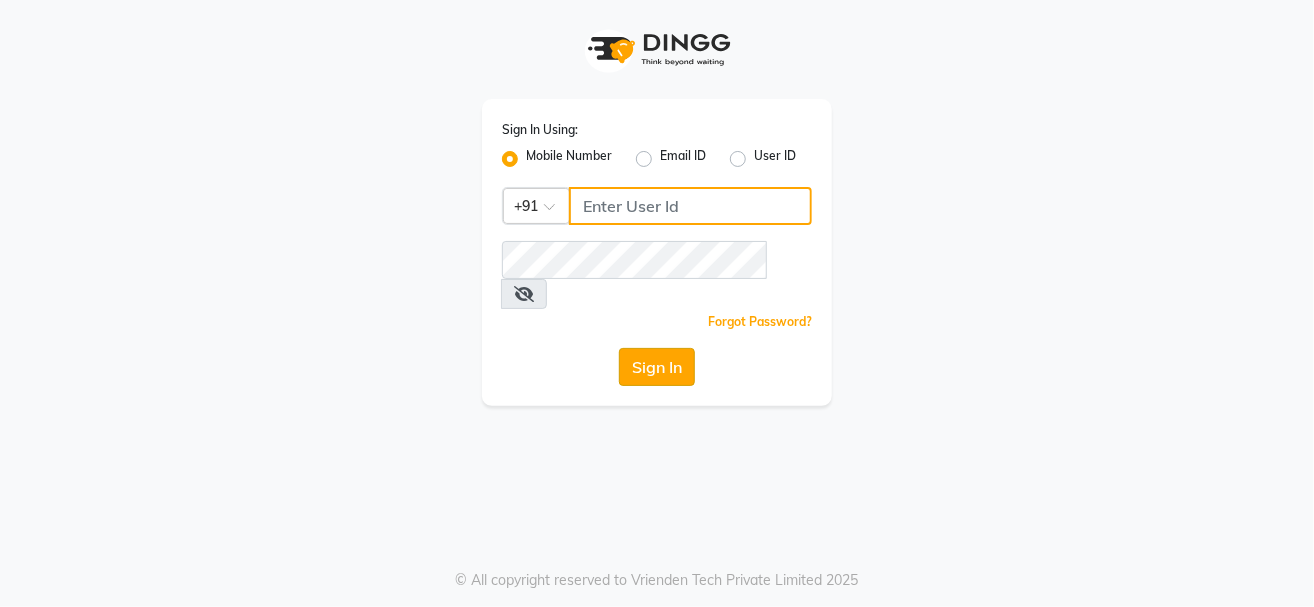 type on "9229963672" 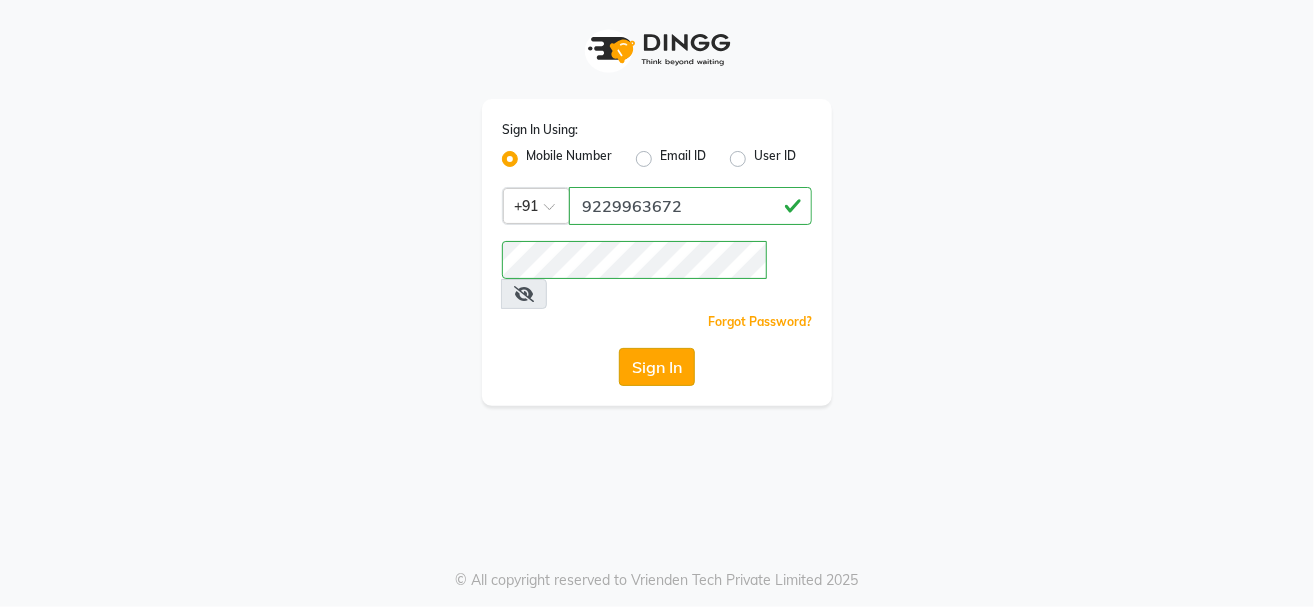 click on "Sign In" 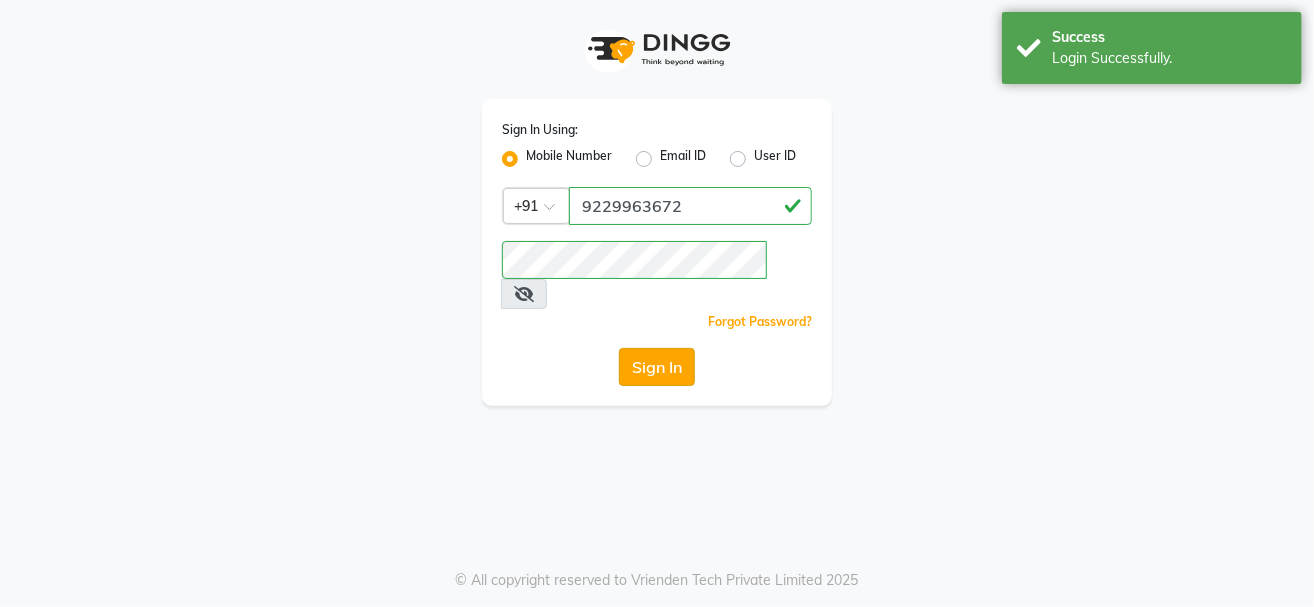 click on "Sign In" 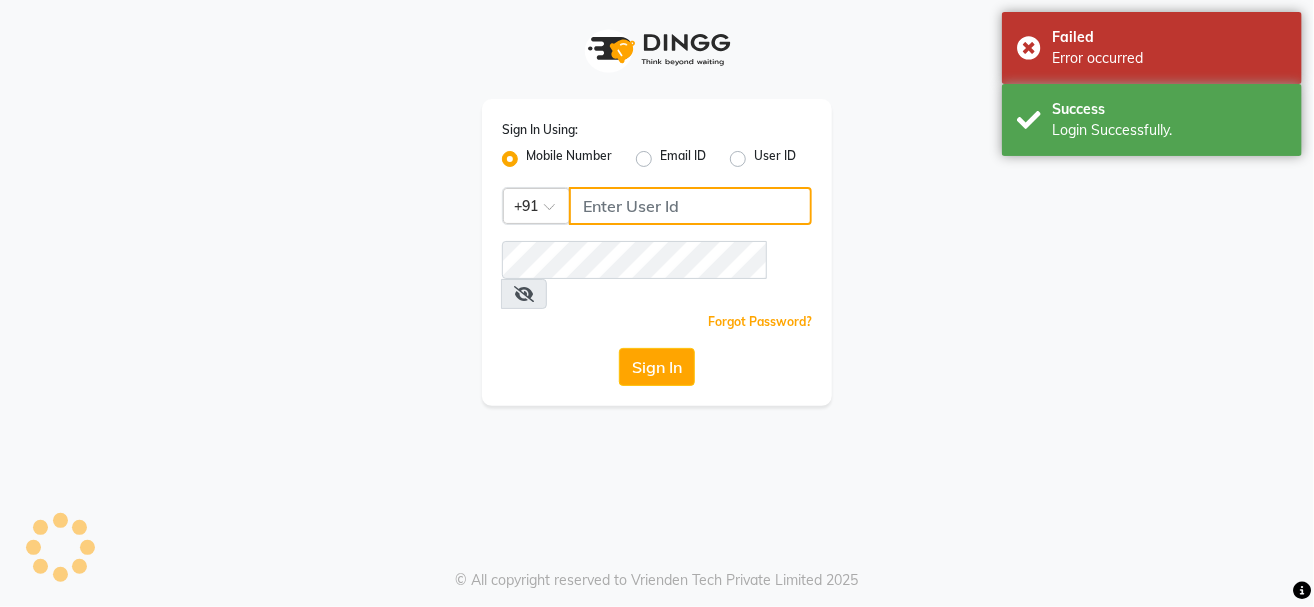 type on "9229963672" 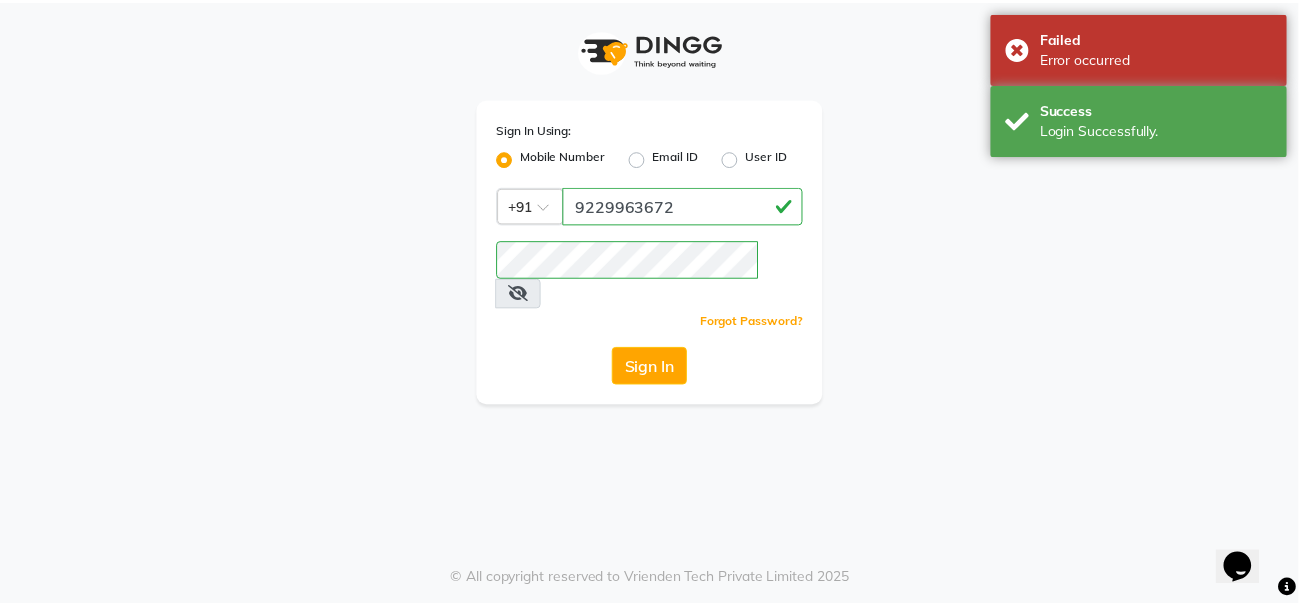 scroll, scrollTop: 0, scrollLeft: 0, axis: both 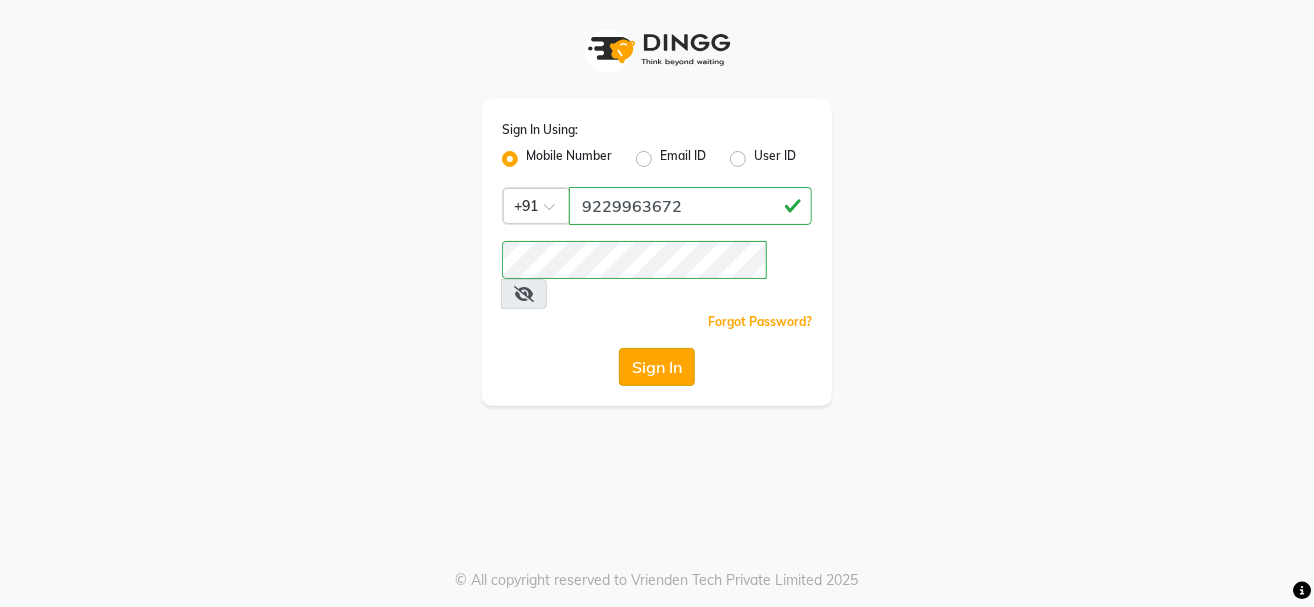 click on "Sign In" 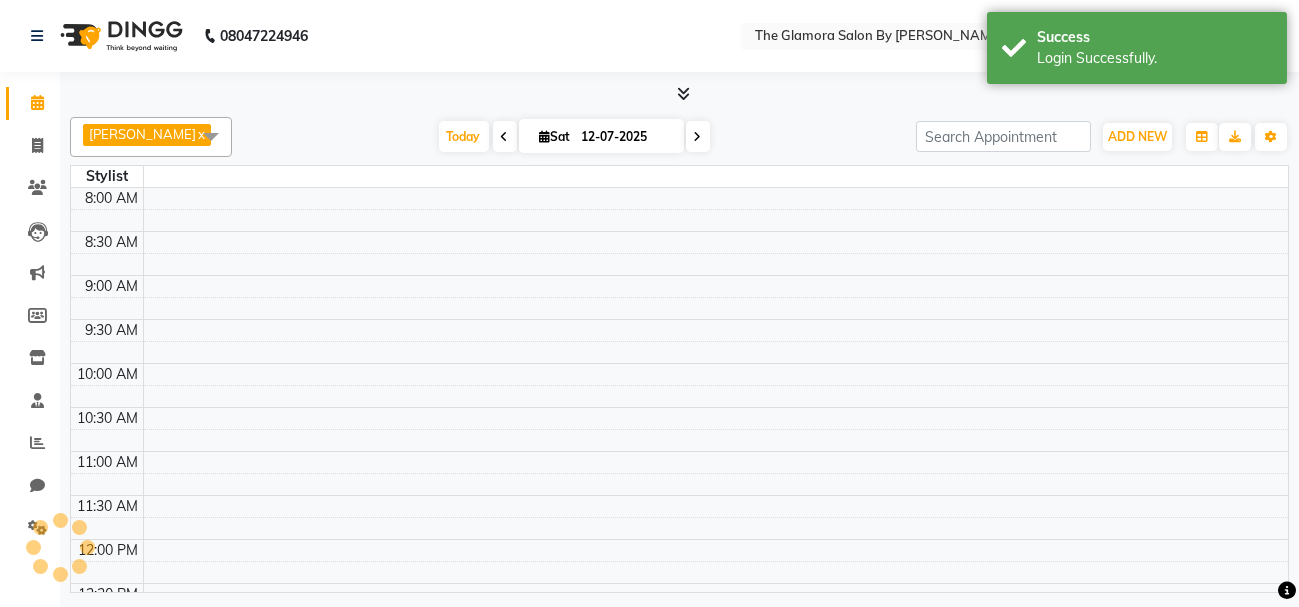 scroll, scrollTop: 0, scrollLeft: 0, axis: both 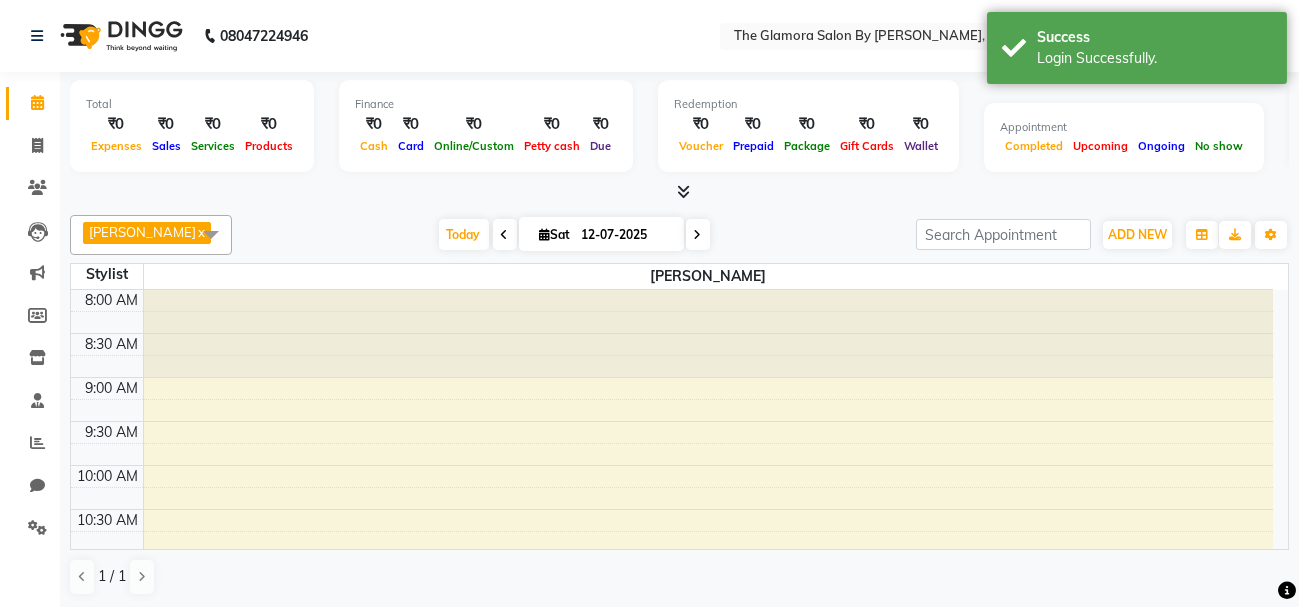 select on "en" 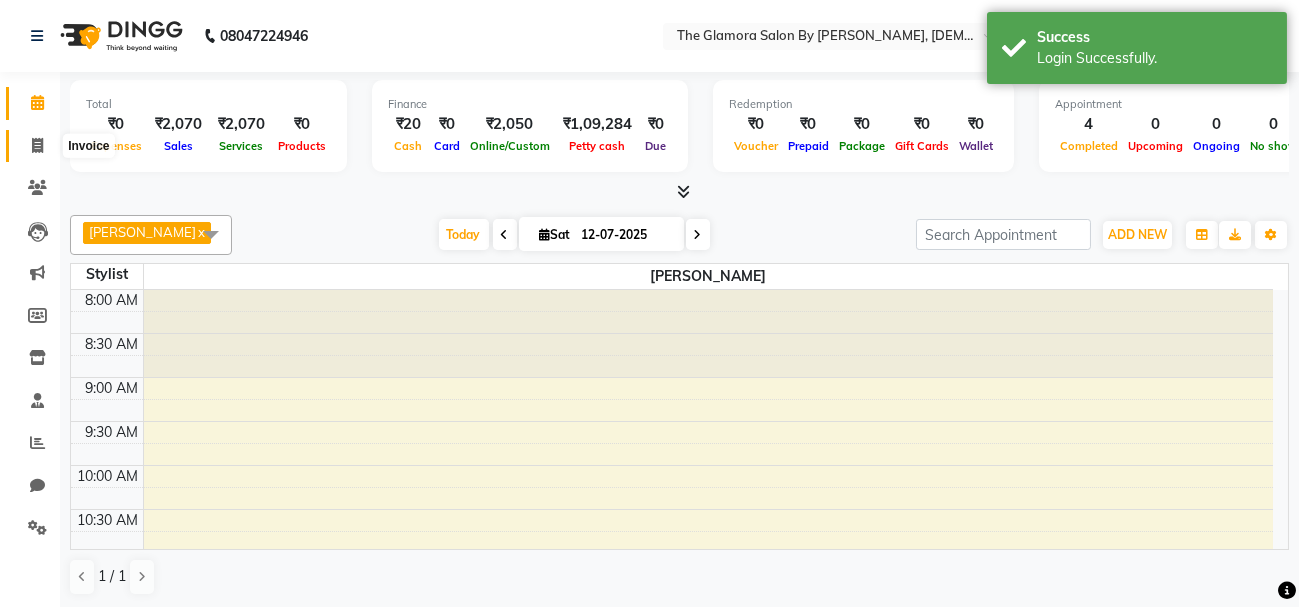 click 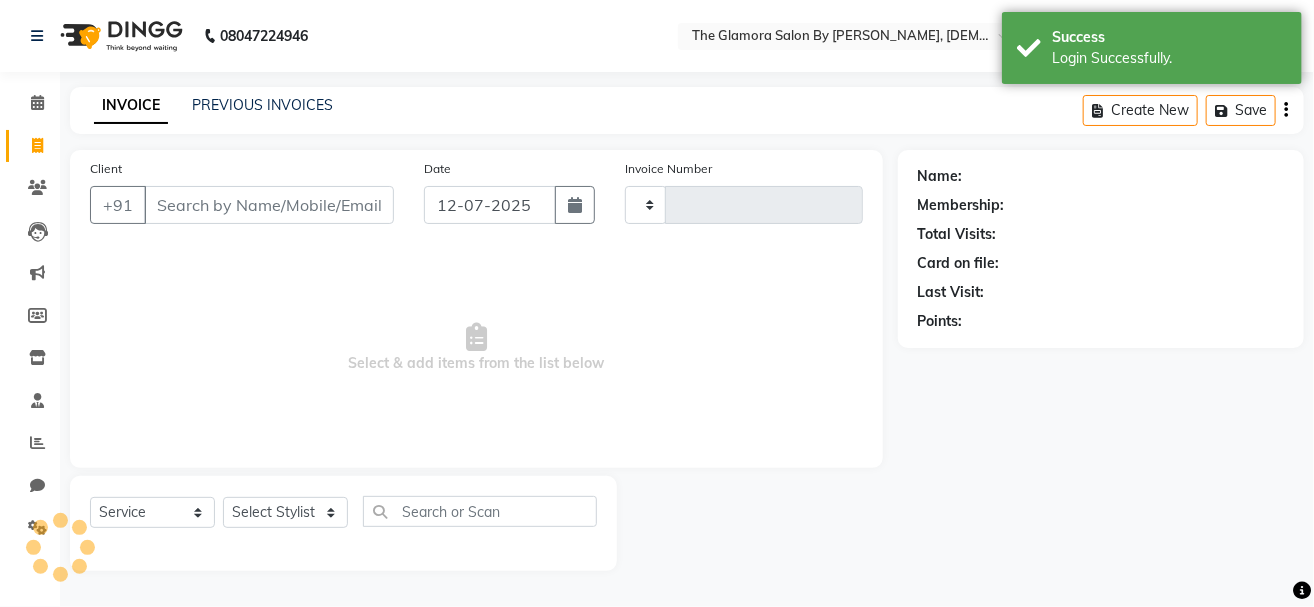 type on "0196" 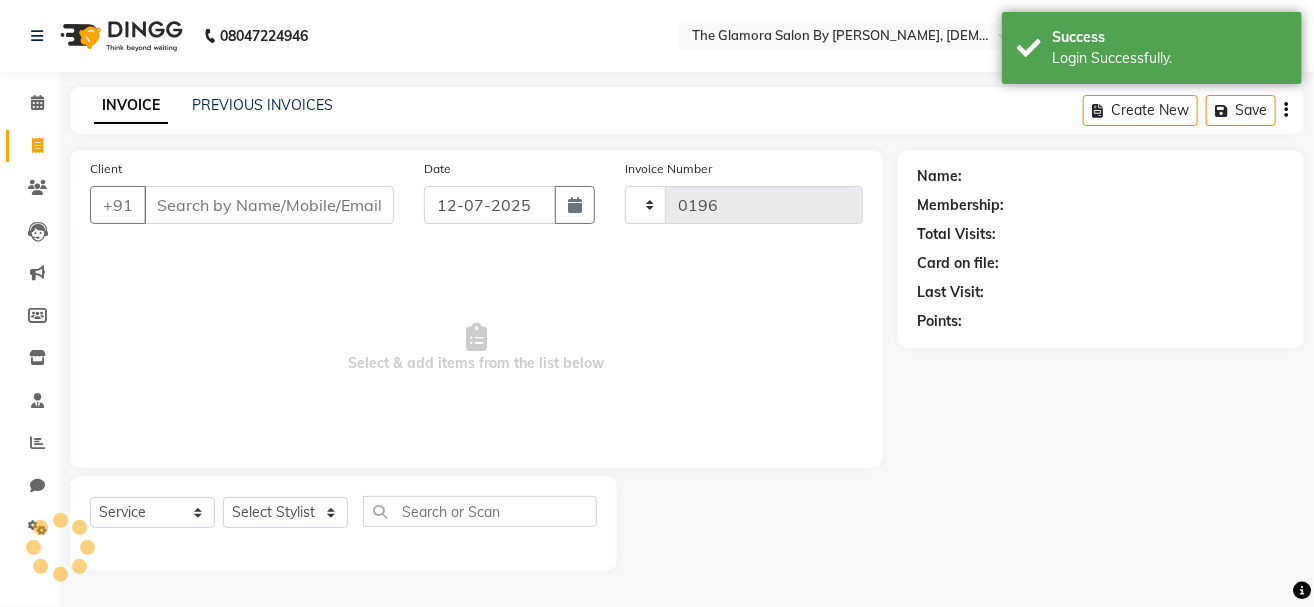 select on "8241" 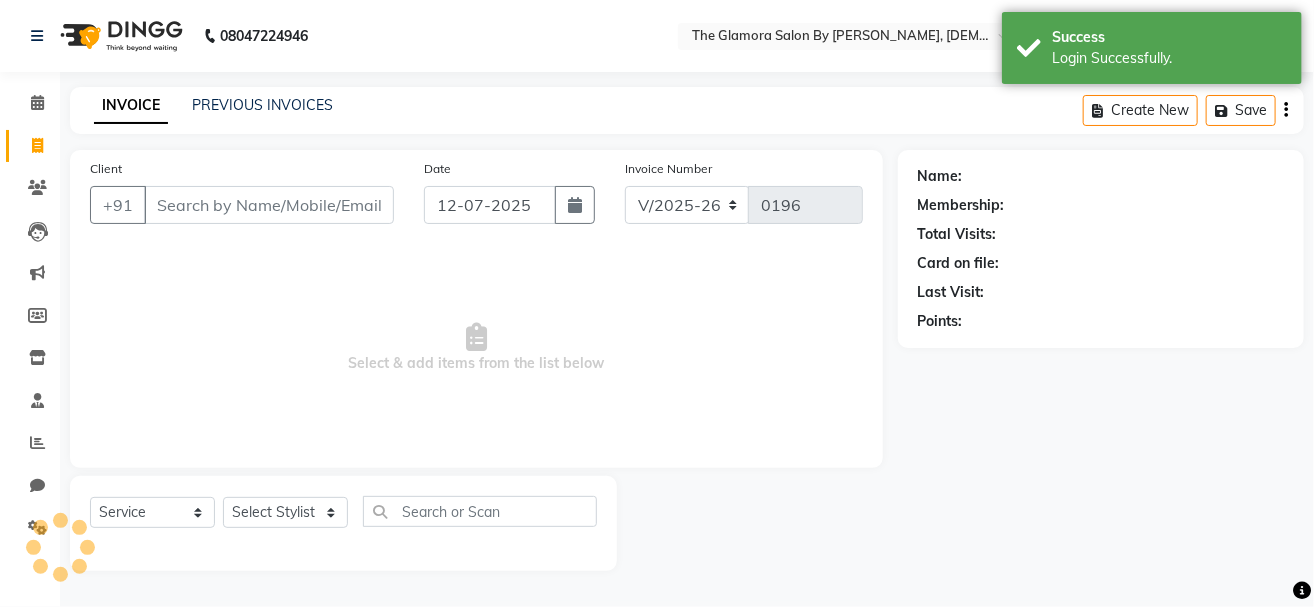 select on "V" 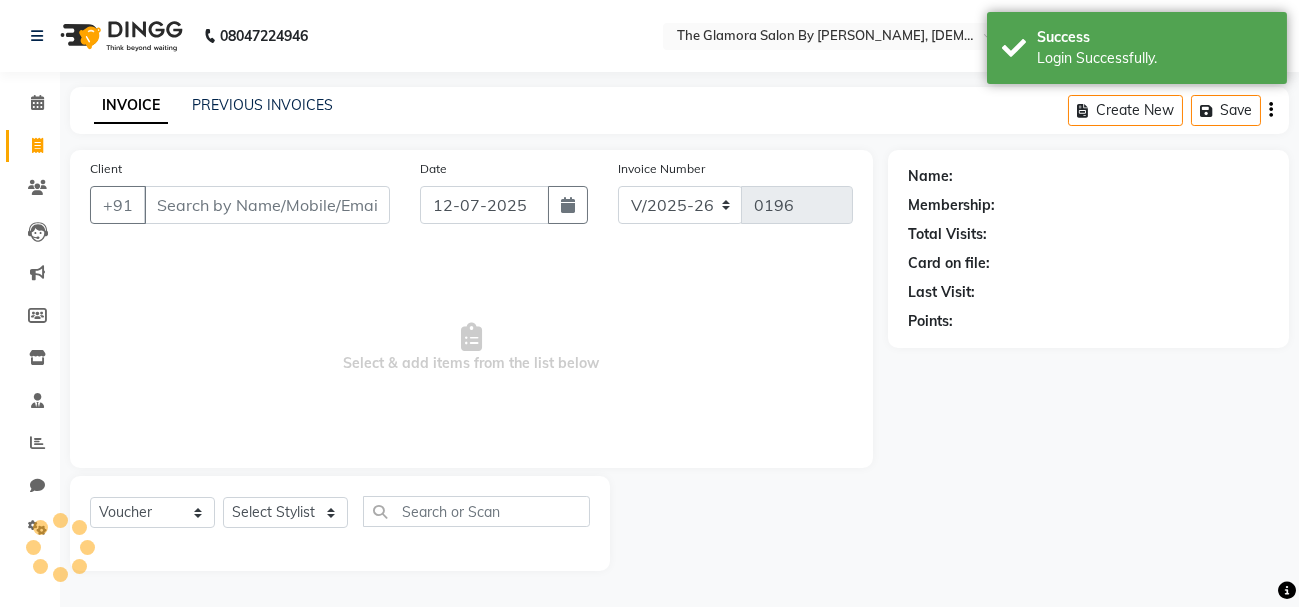 select on "78473" 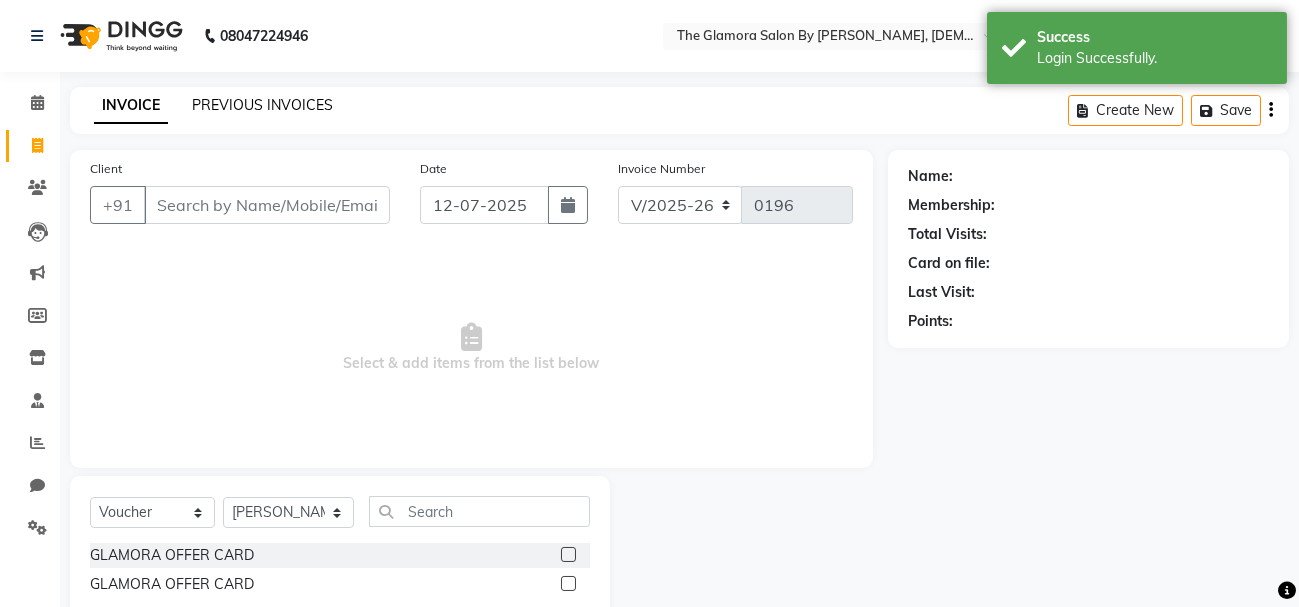 click on "PREVIOUS INVOICES" 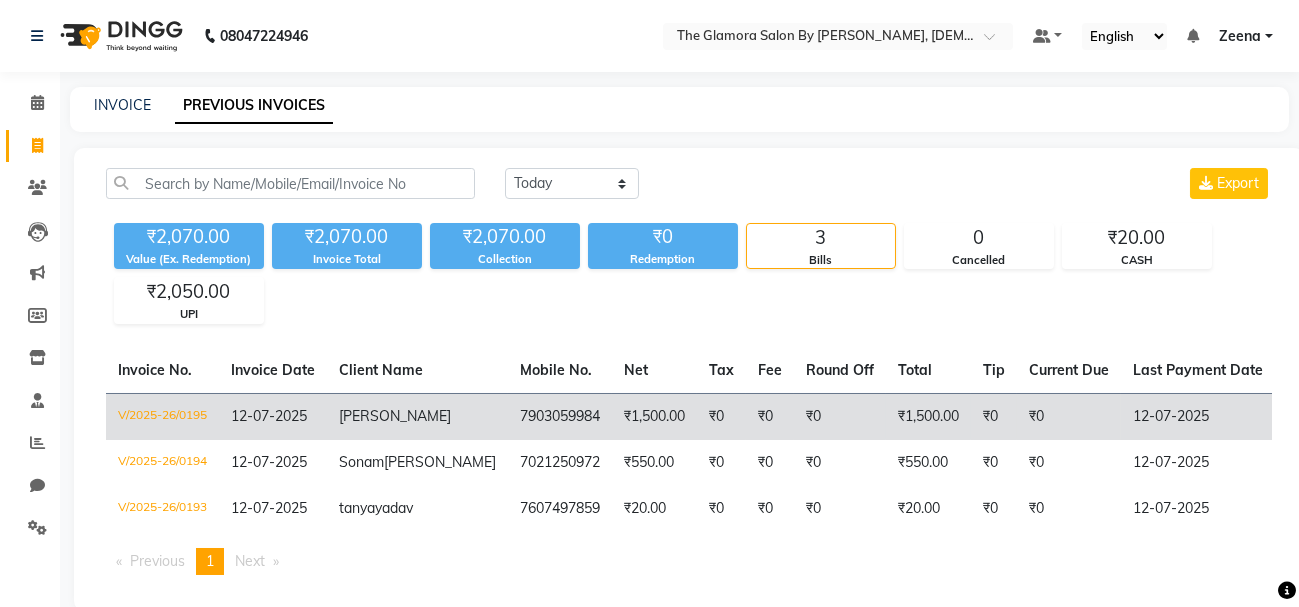 click on "[PERSON_NAME]" 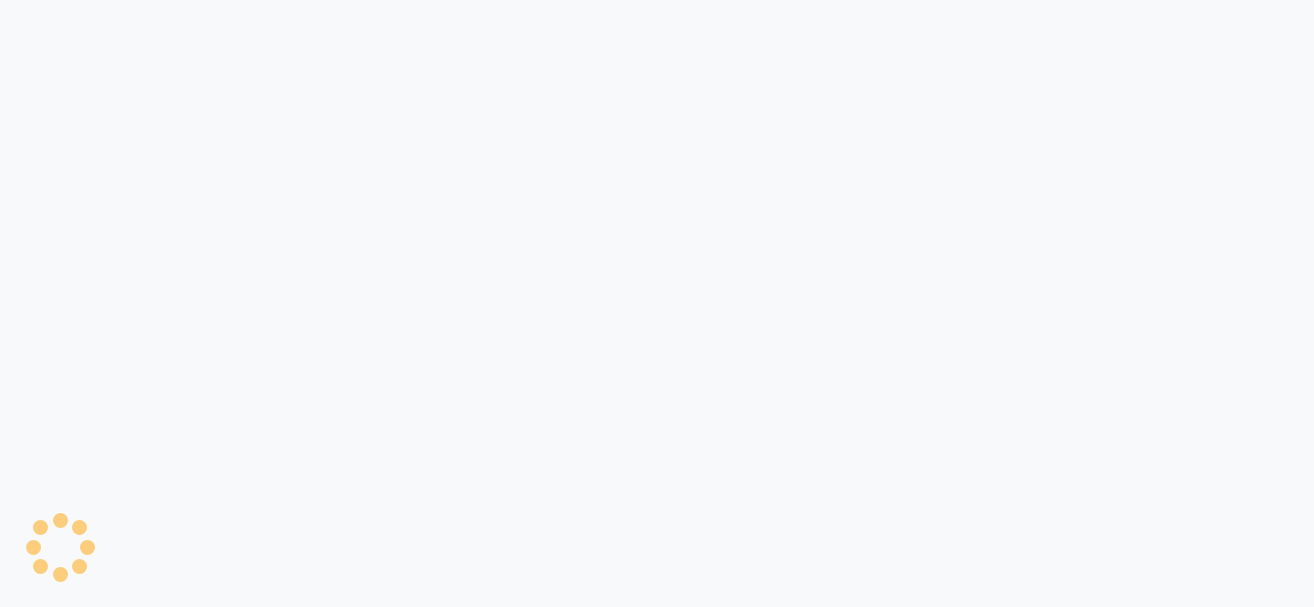 scroll, scrollTop: 0, scrollLeft: 0, axis: both 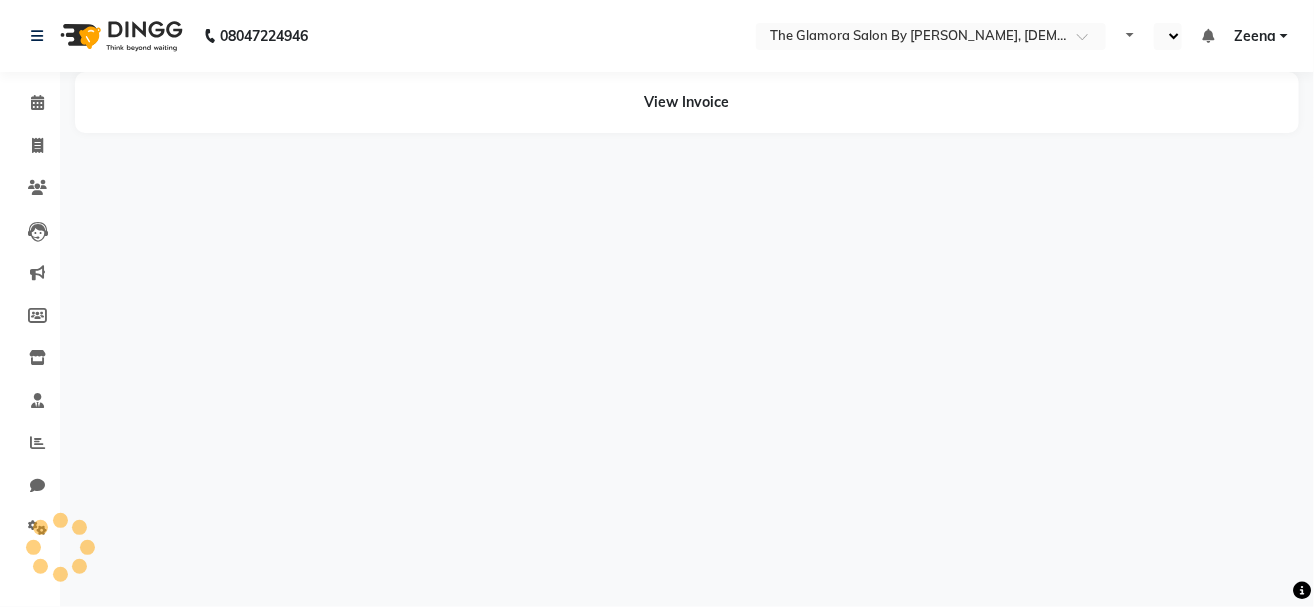 select on "en" 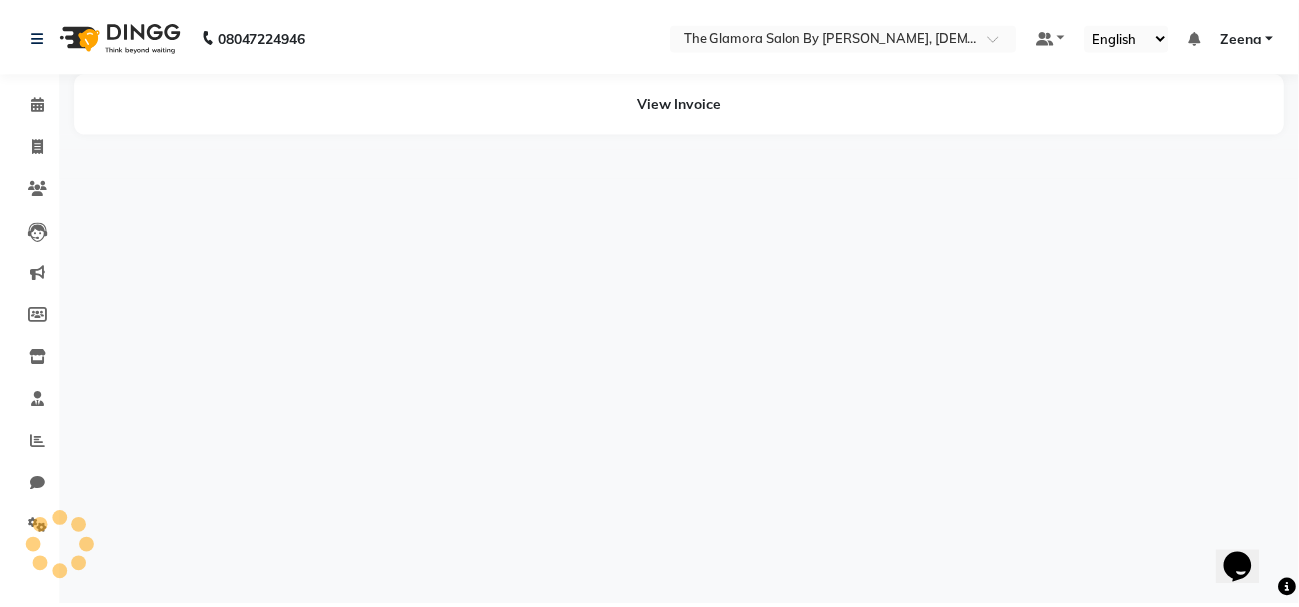 scroll, scrollTop: 0, scrollLeft: 0, axis: both 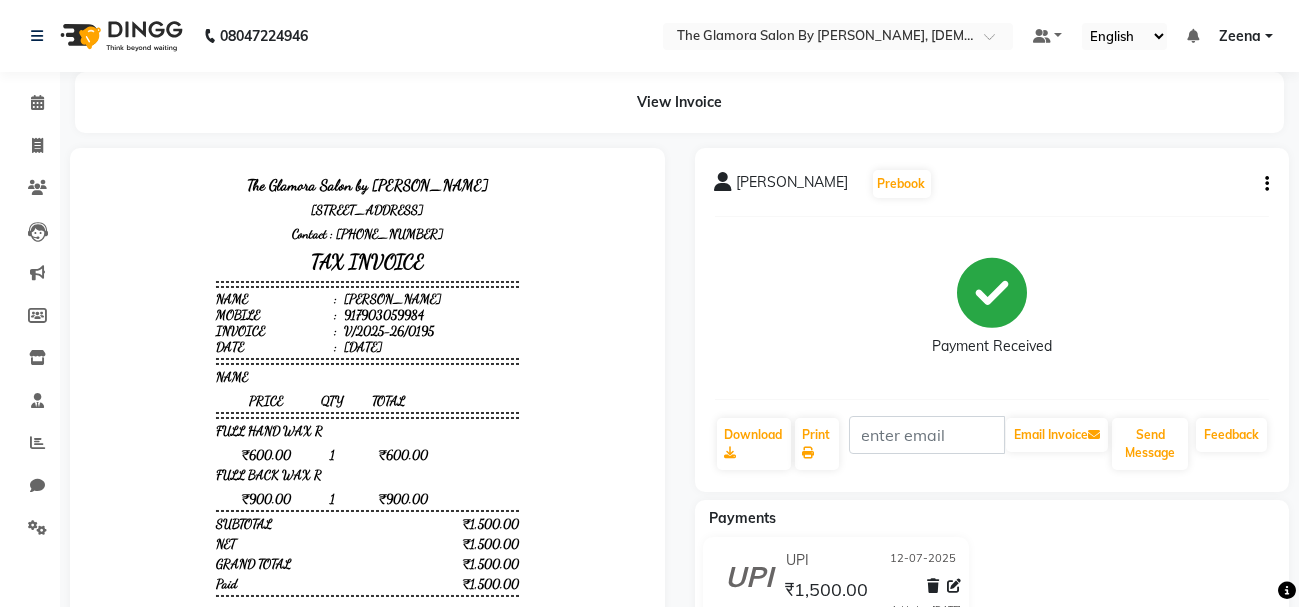click on "Contact : 7480885458" at bounding box center (367, 234) 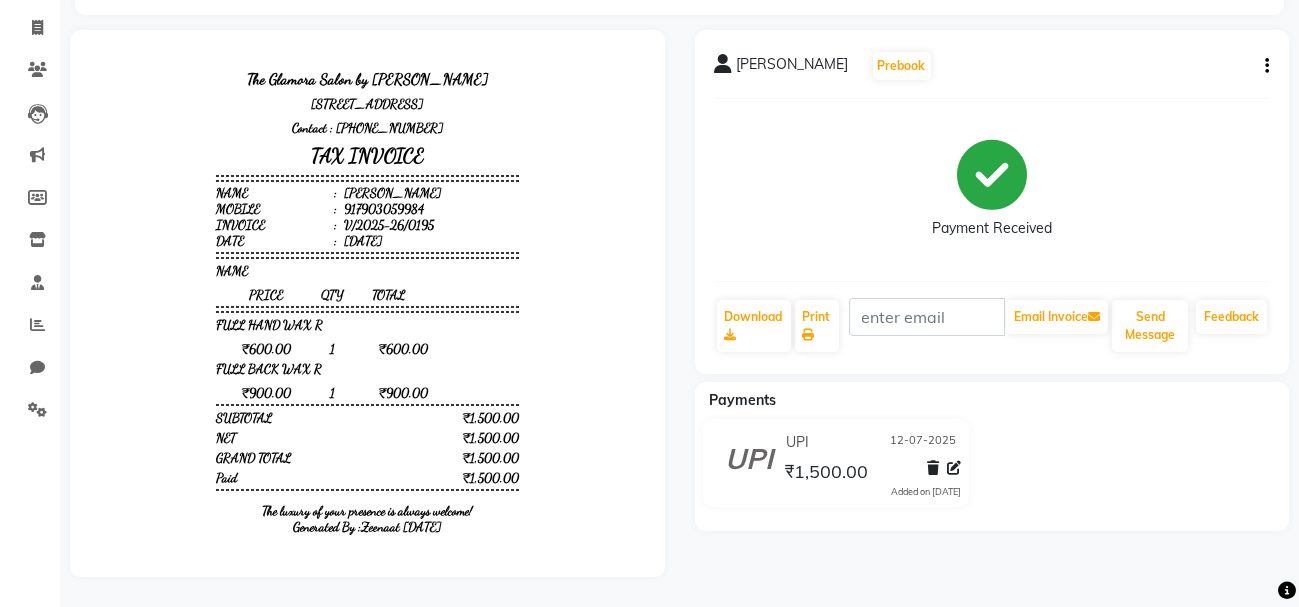 scroll, scrollTop: 0, scrollLeft: 0, axis: both 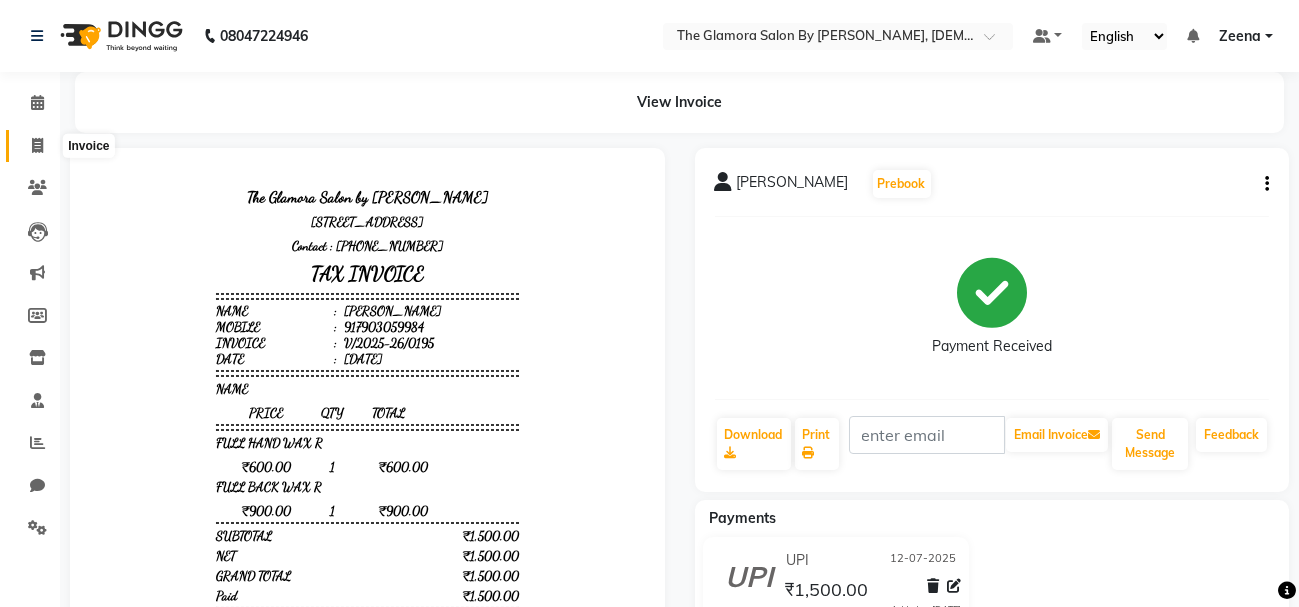click 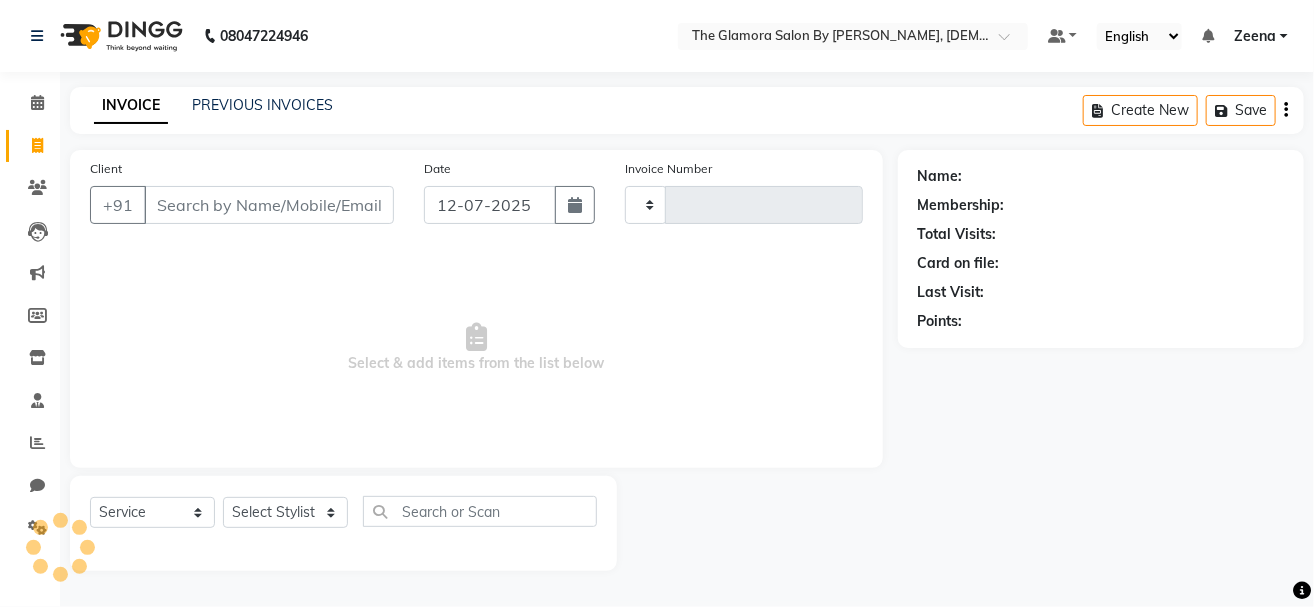 type on "0196" 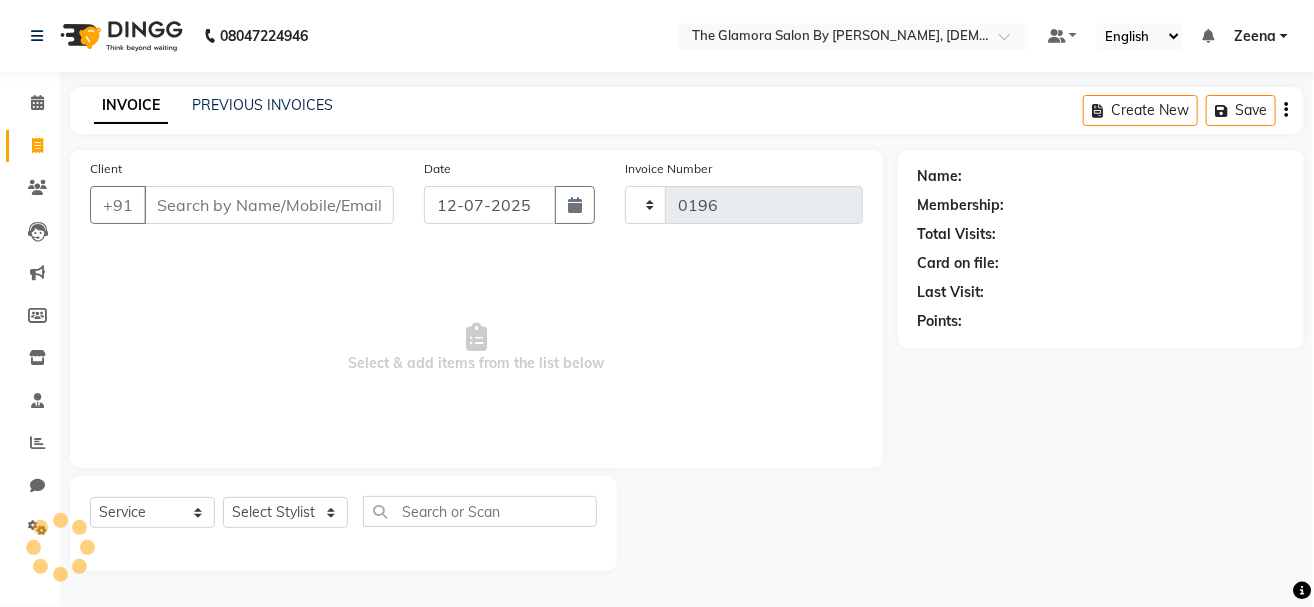select on "8241" 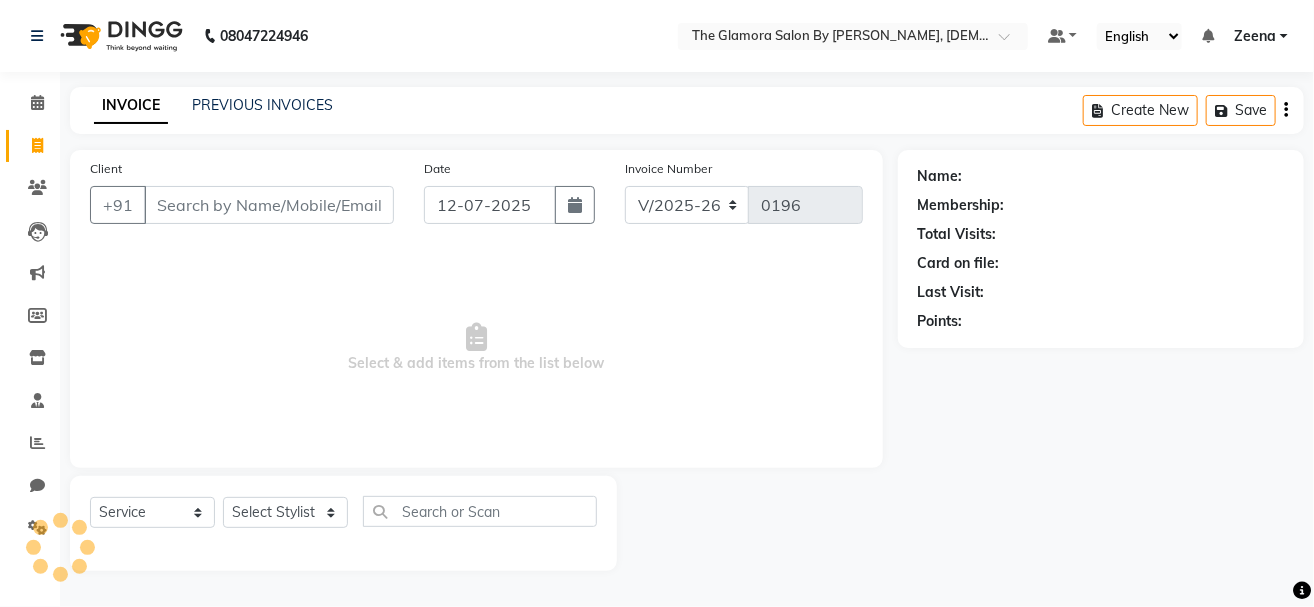 select on "V" 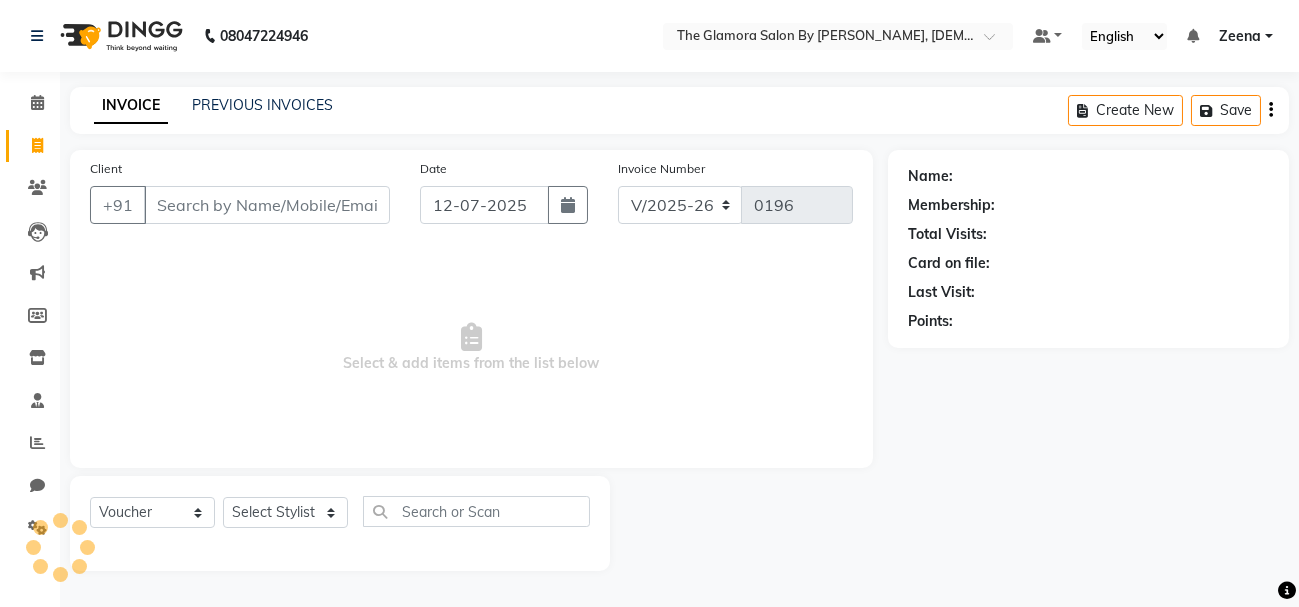select on "78473" 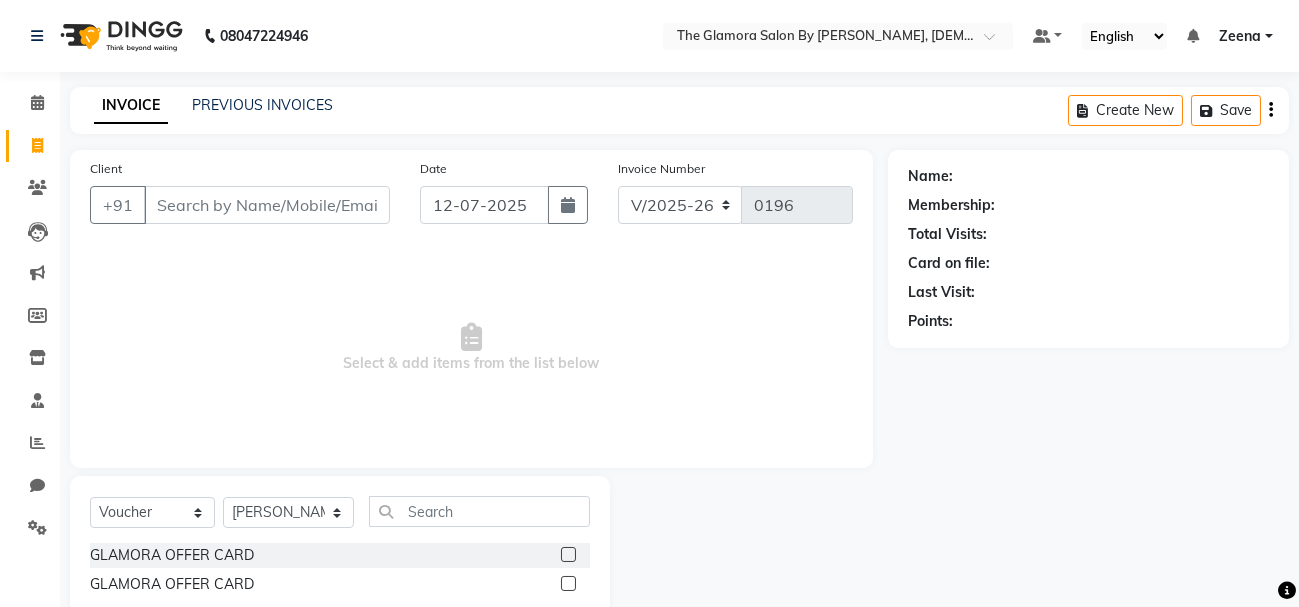 click on "Client" at bounding box center [267, 205] 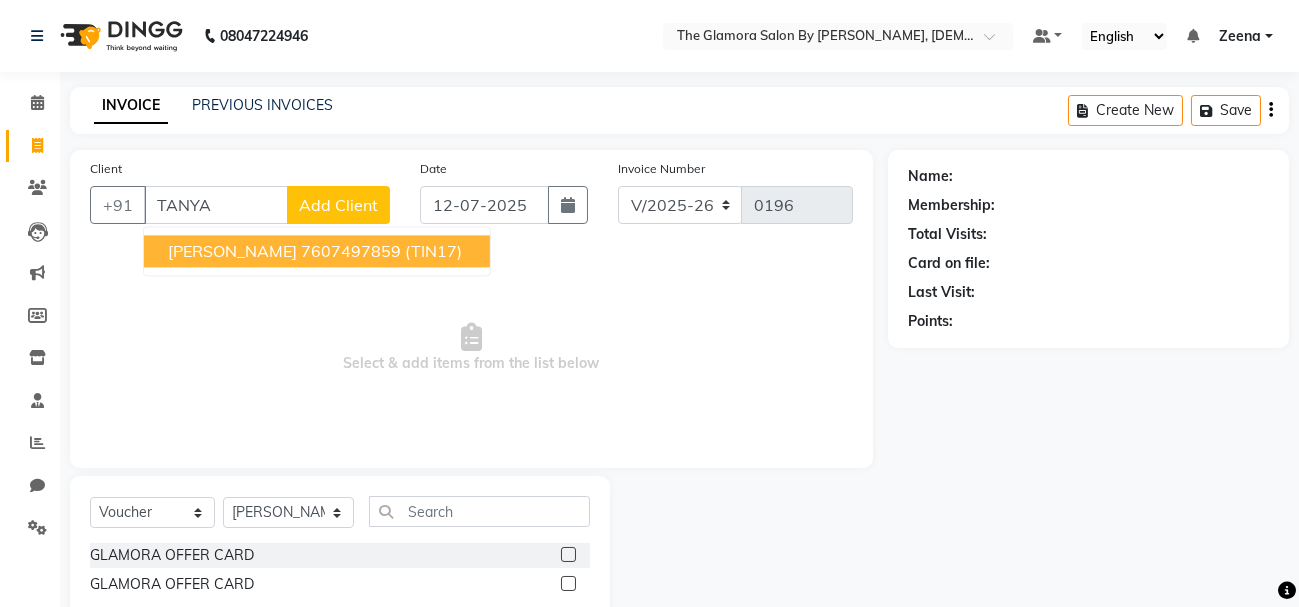 click on "7607497859" at bounding box center [351, 251] 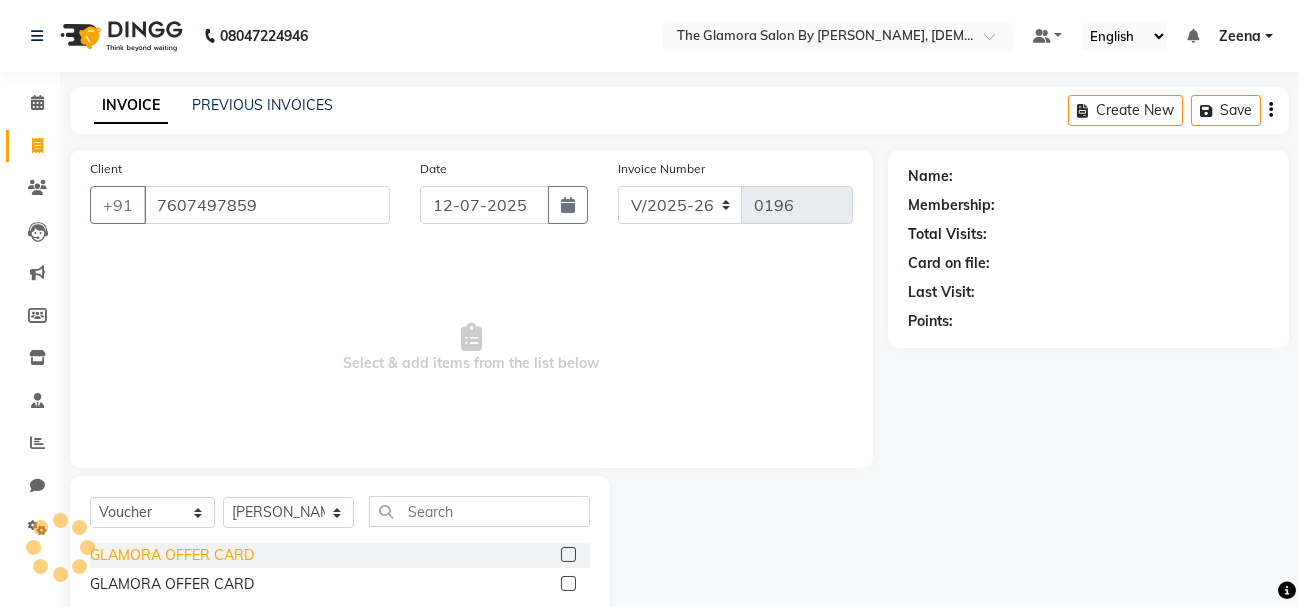 type on "7607497859" 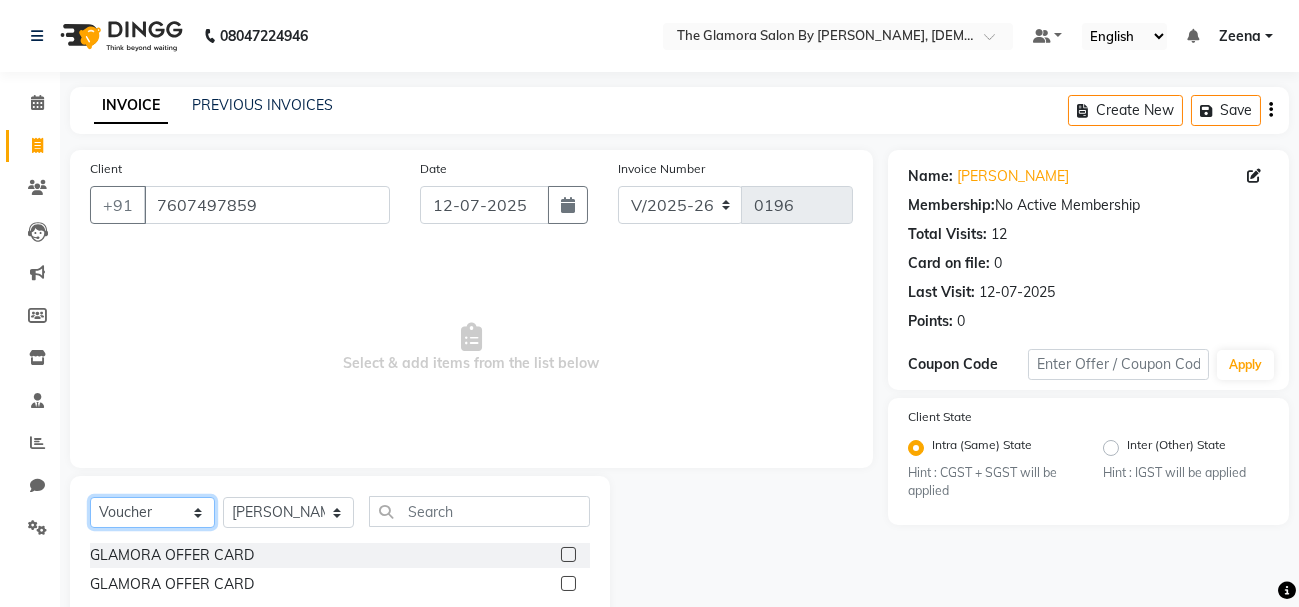click on "Select  Service  Product  Membership  Package Voucher Prepaid Gift Card" 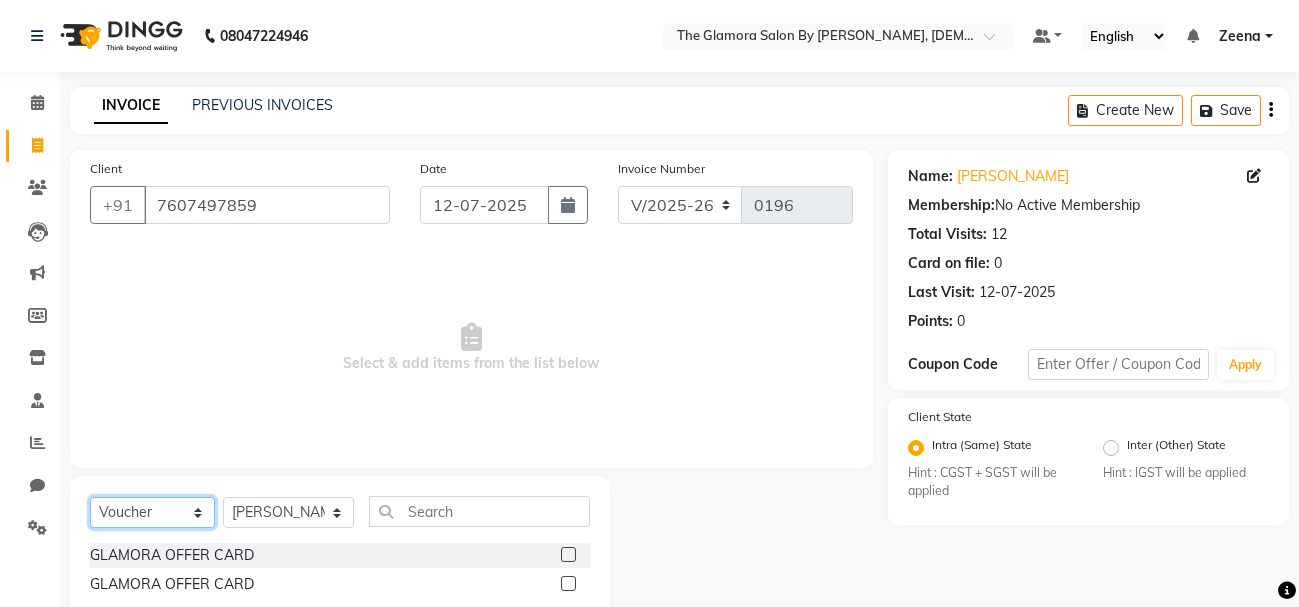 select on "service" 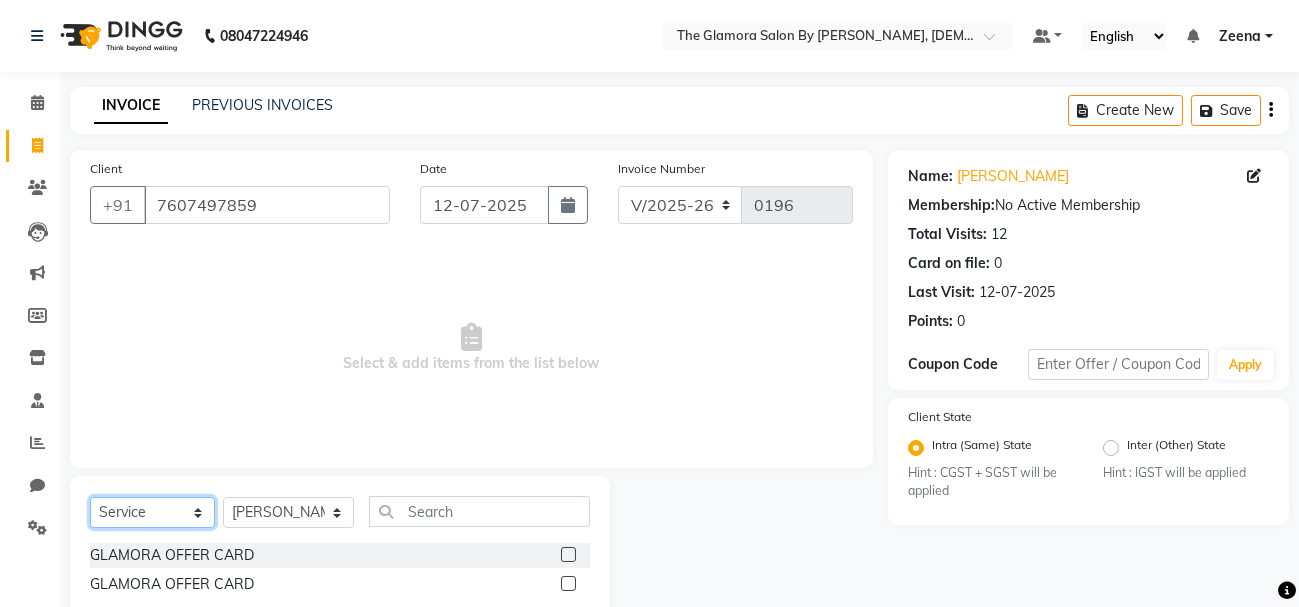 click on "Select  Service  Product  Membership  Package Voucher Prepaid Gift Card" 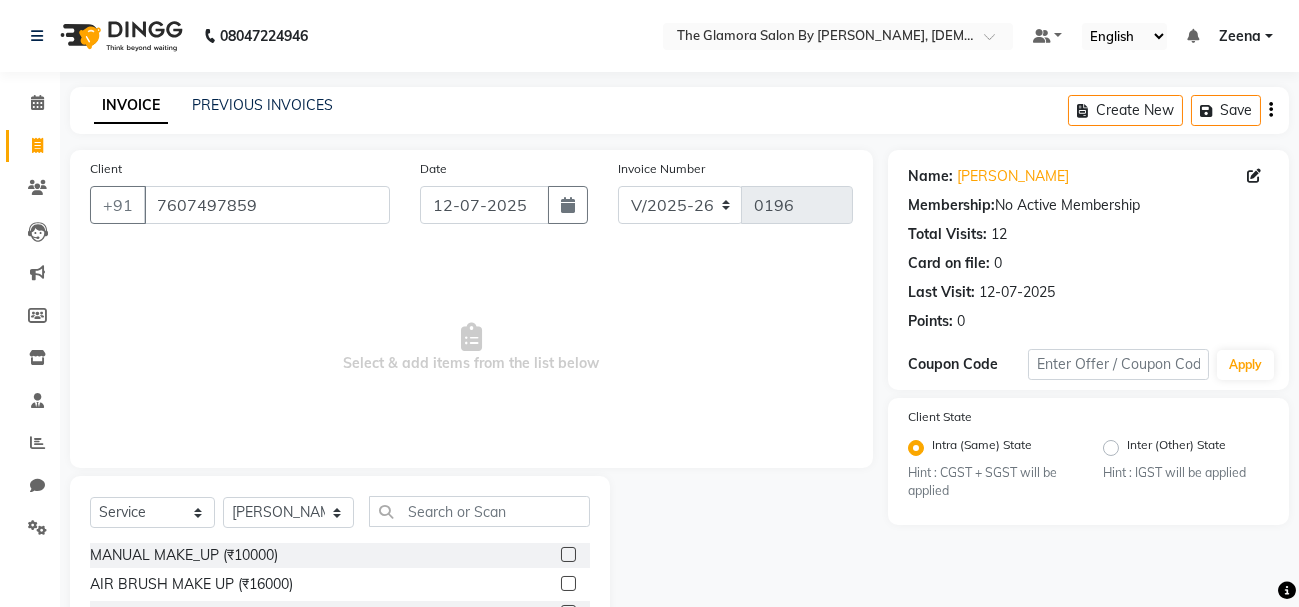 click on "Select & add items from the list below" at bounding box center [471, 348] 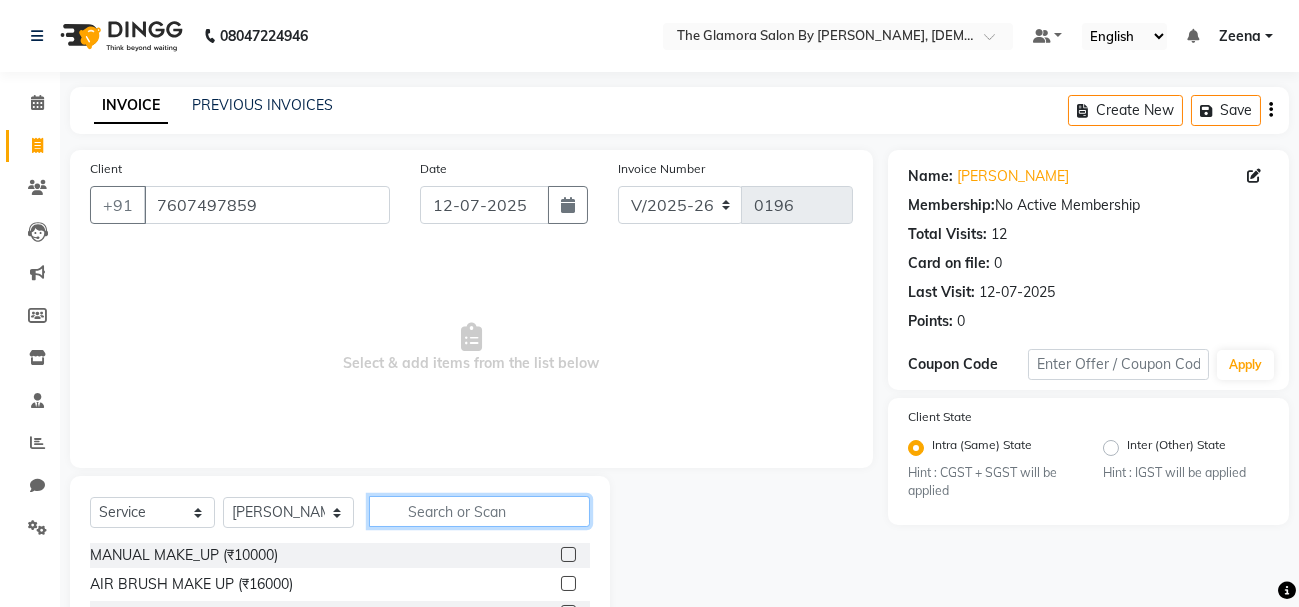 click 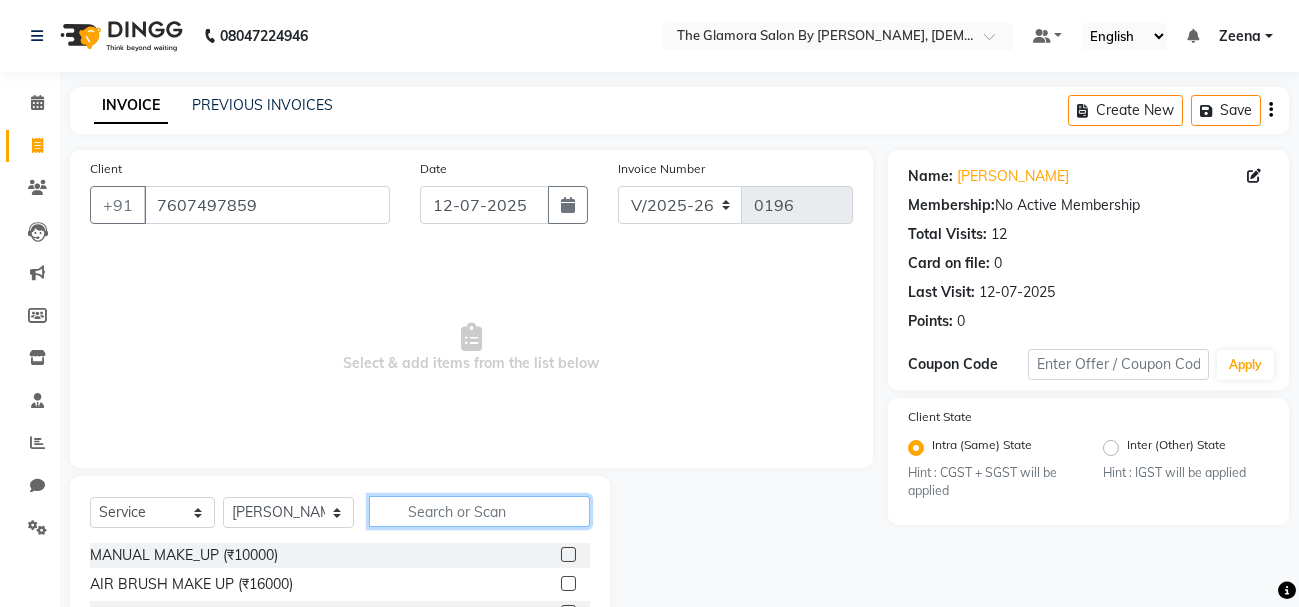 type on "B" 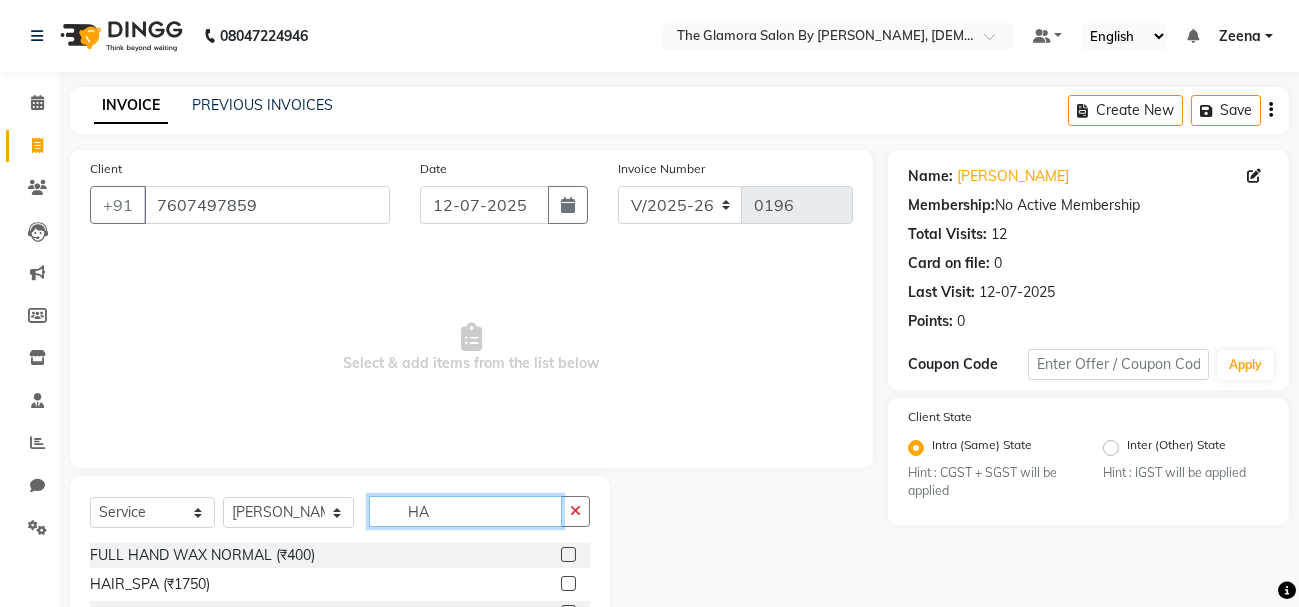 scroll, scrollTop: 194, scrollLeft: 0, axis: vertical 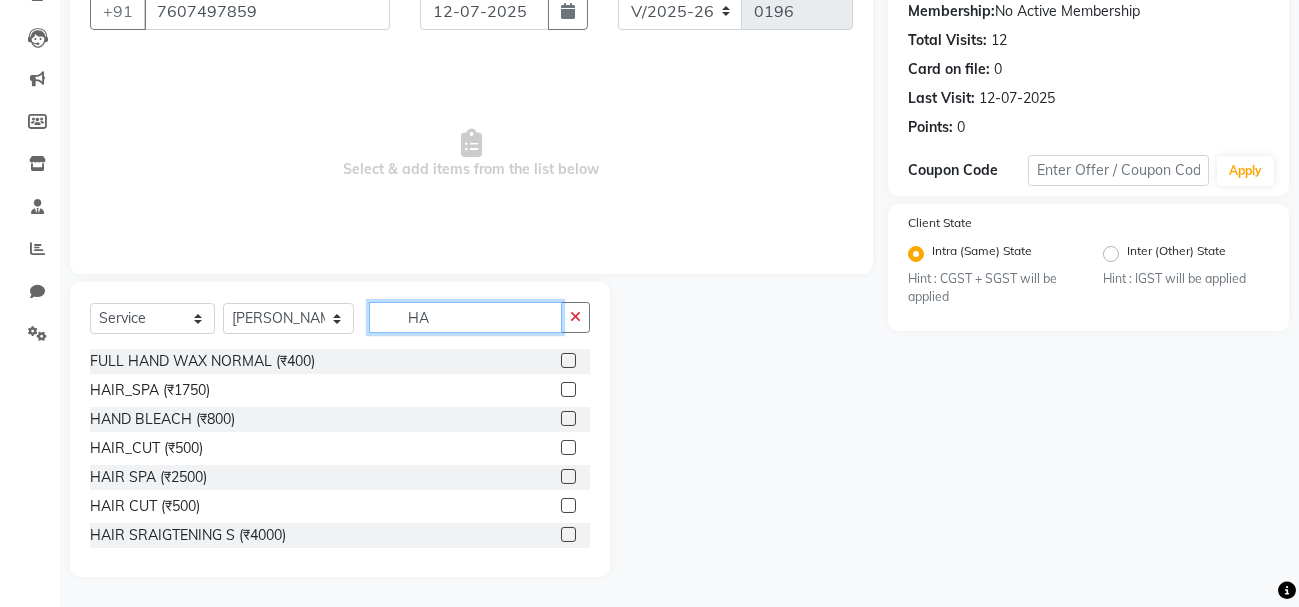 type on "HA" 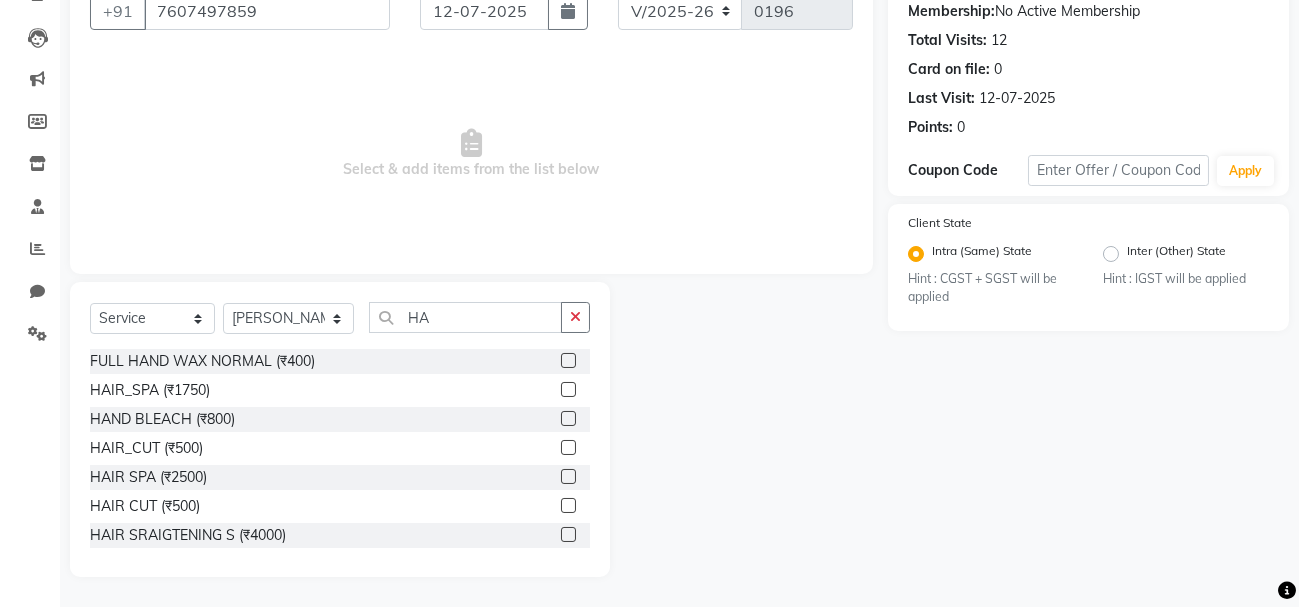 click 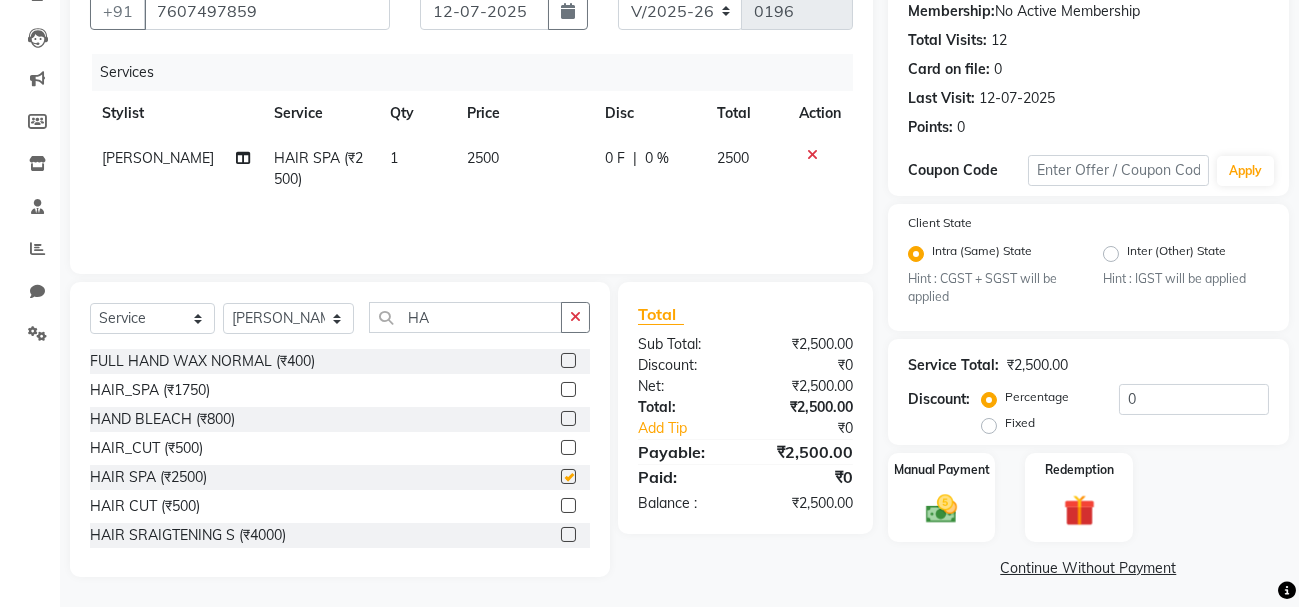 checkbox on "false" 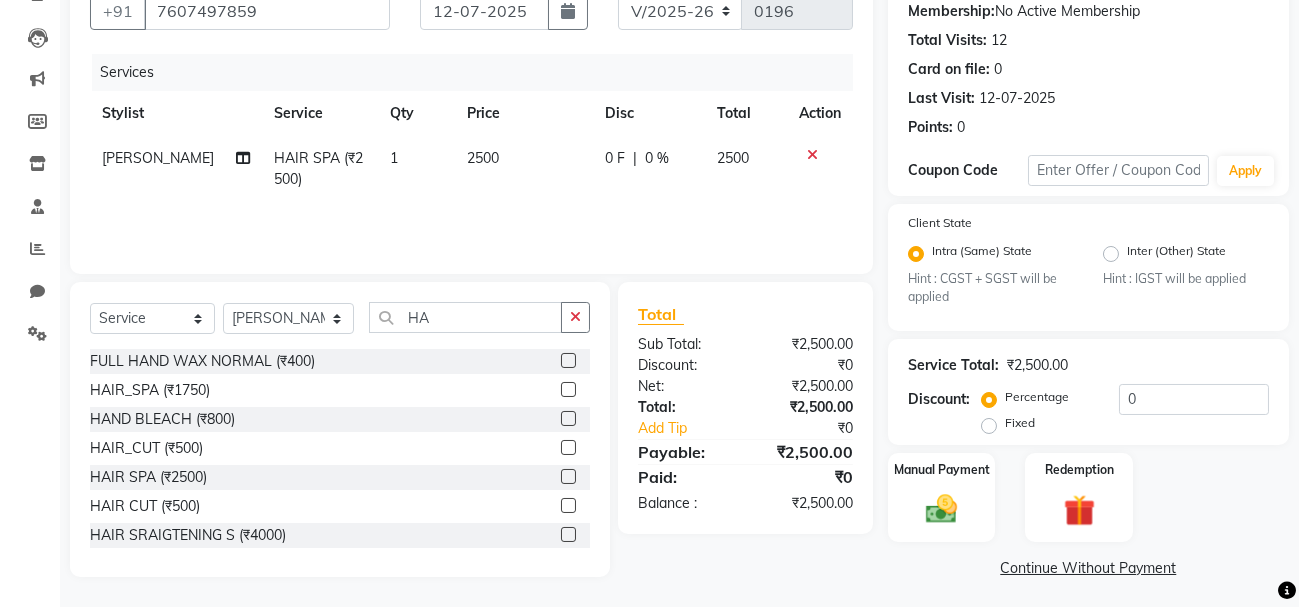 click on "2500" 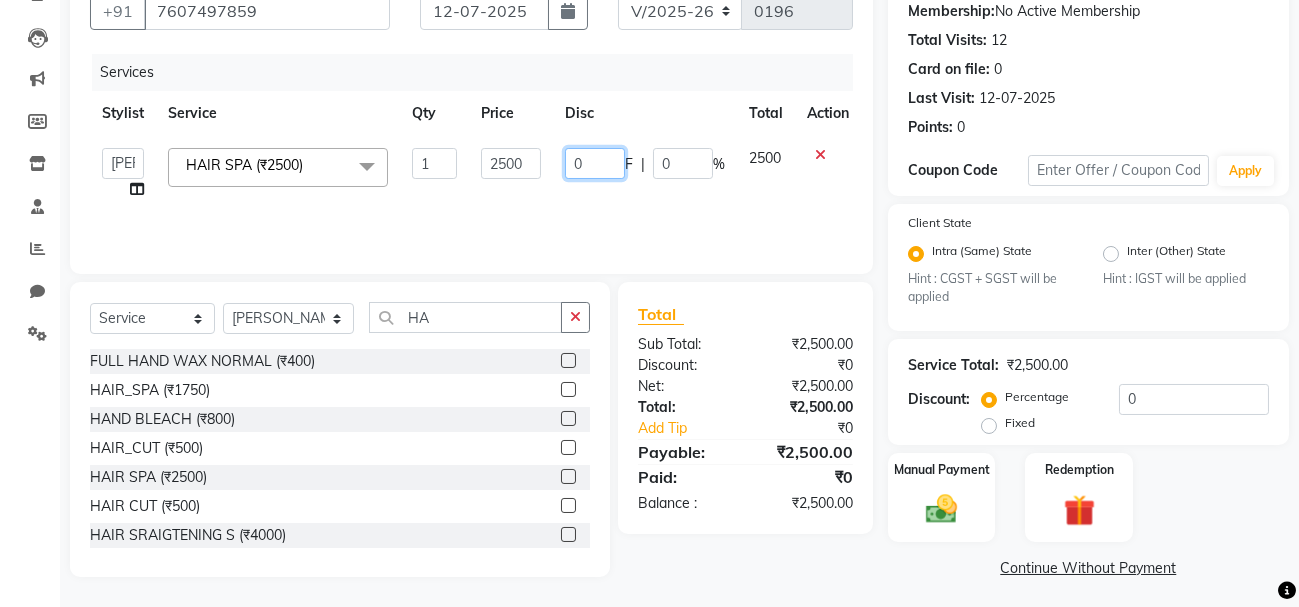 click on "0" 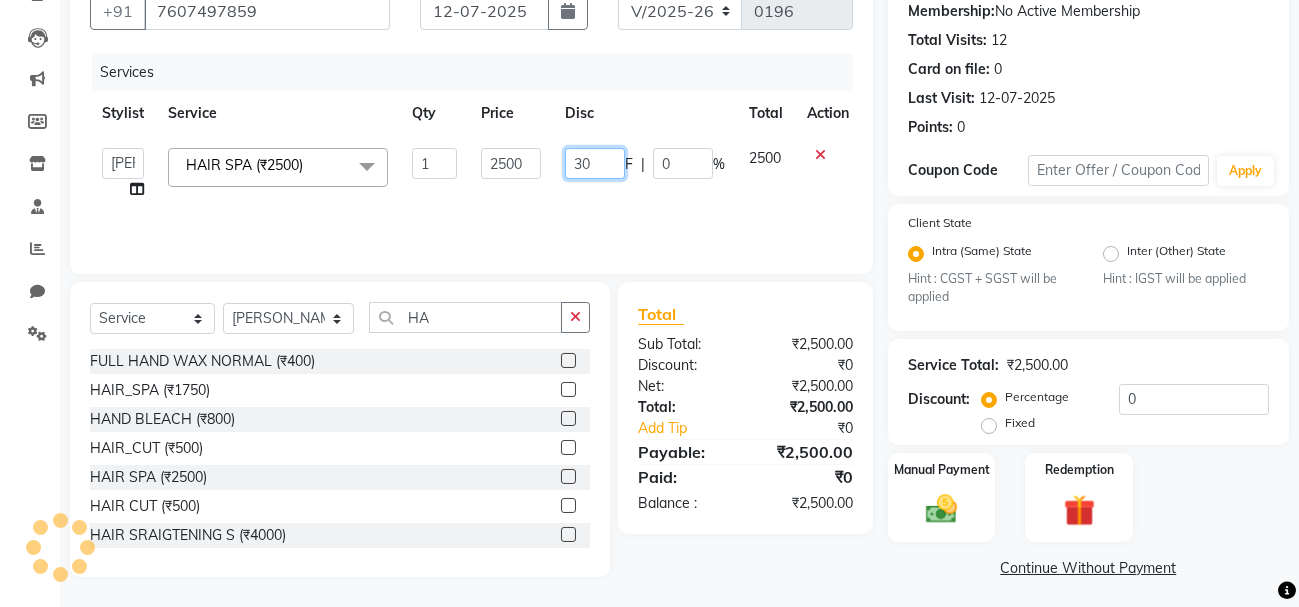 type on "300" 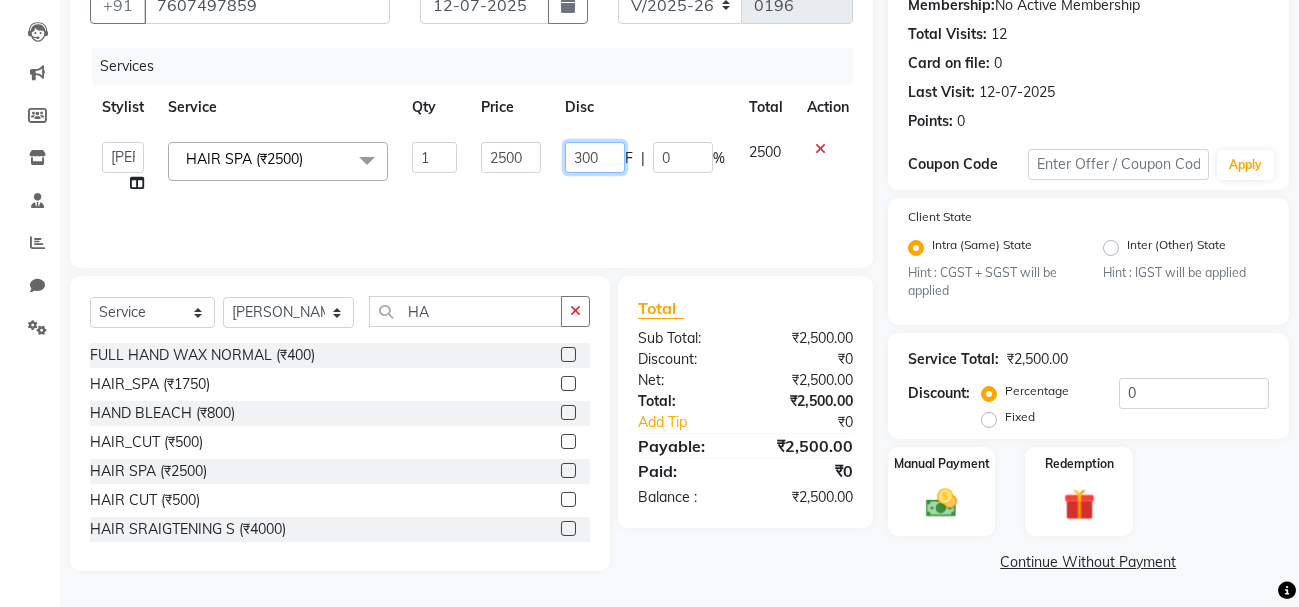 scroll, scrollTop: 166, scrollLeft: 0, axis: vertical 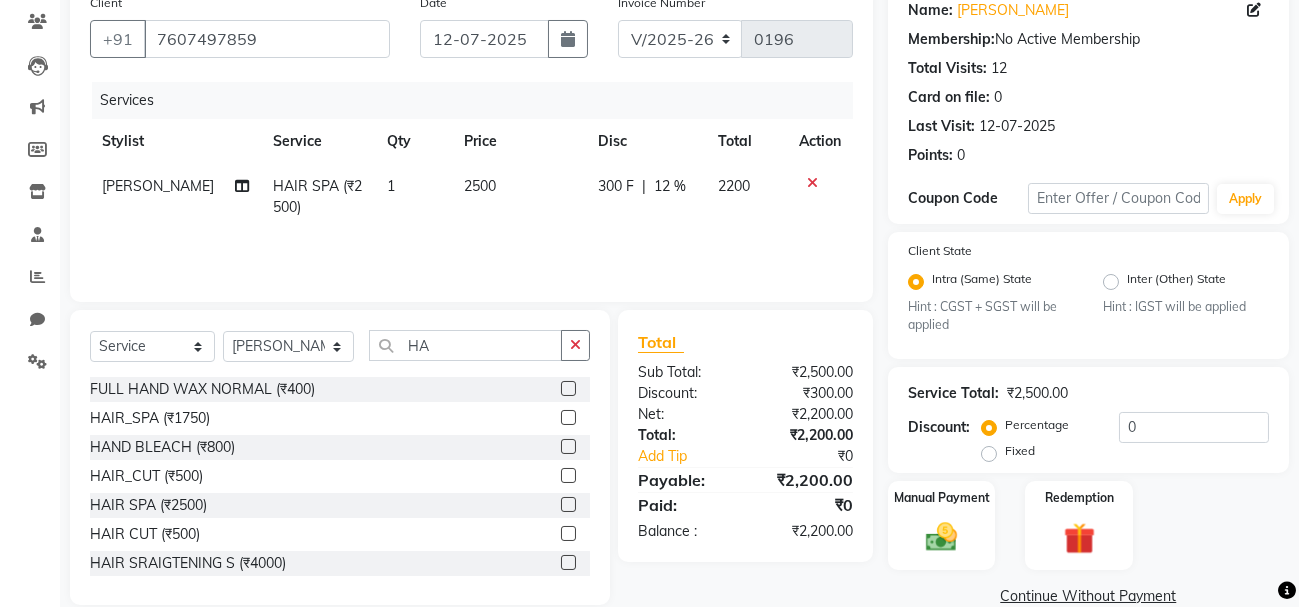 click on "Disc" 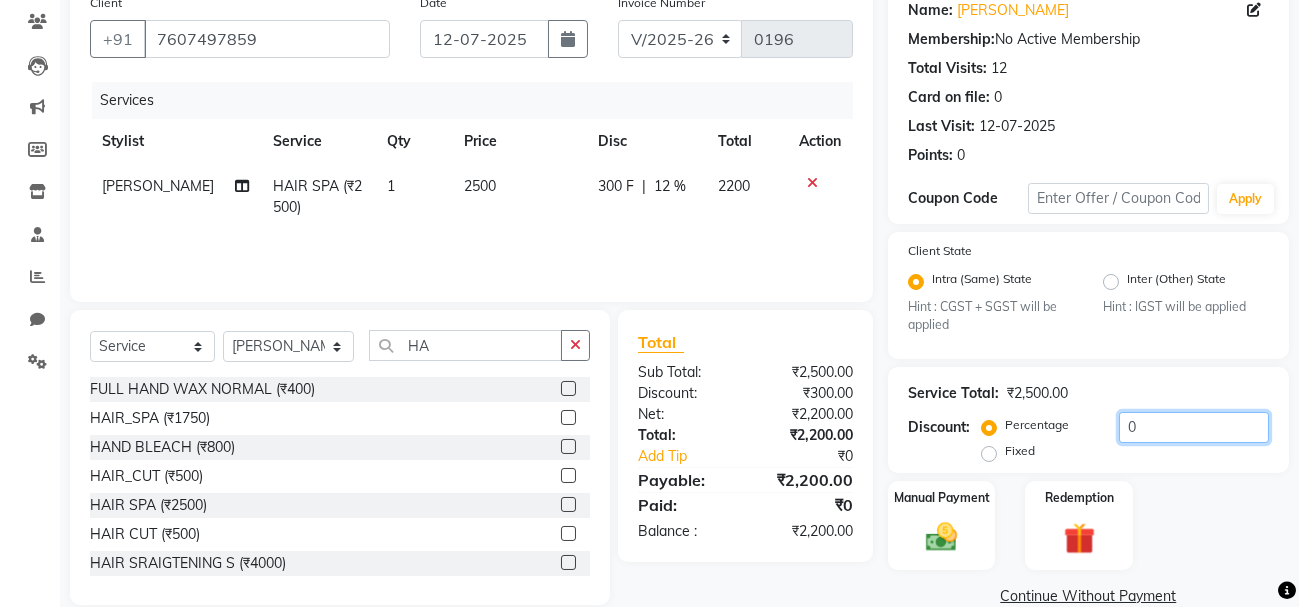 click on "0" 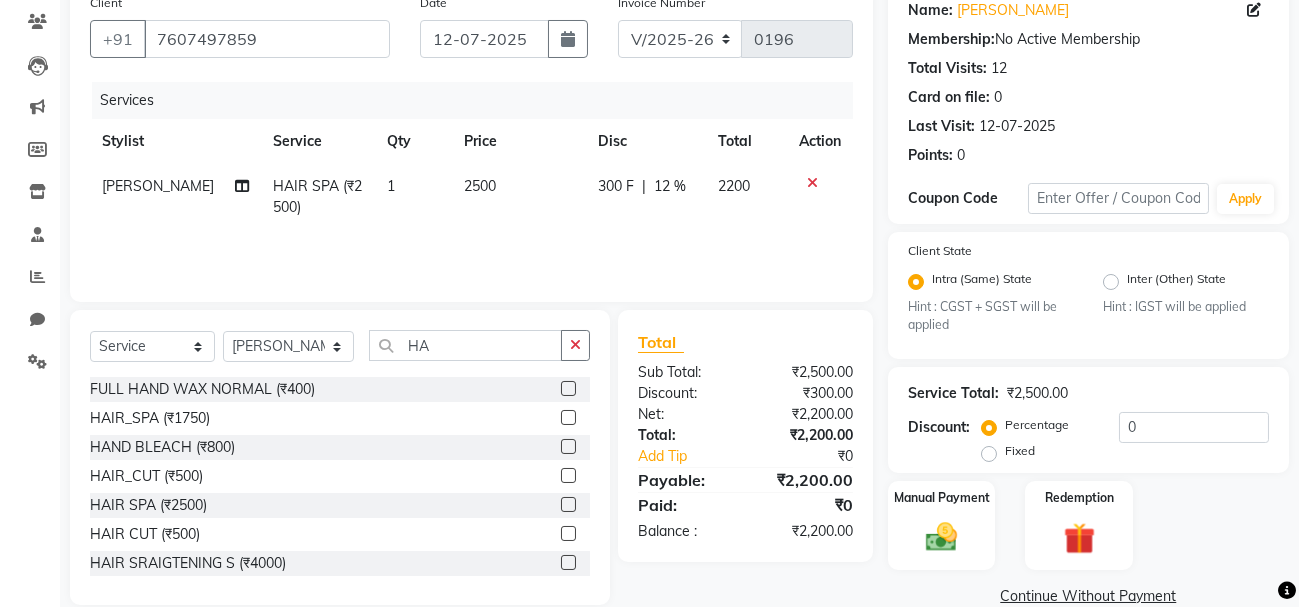 click on "Fixed" 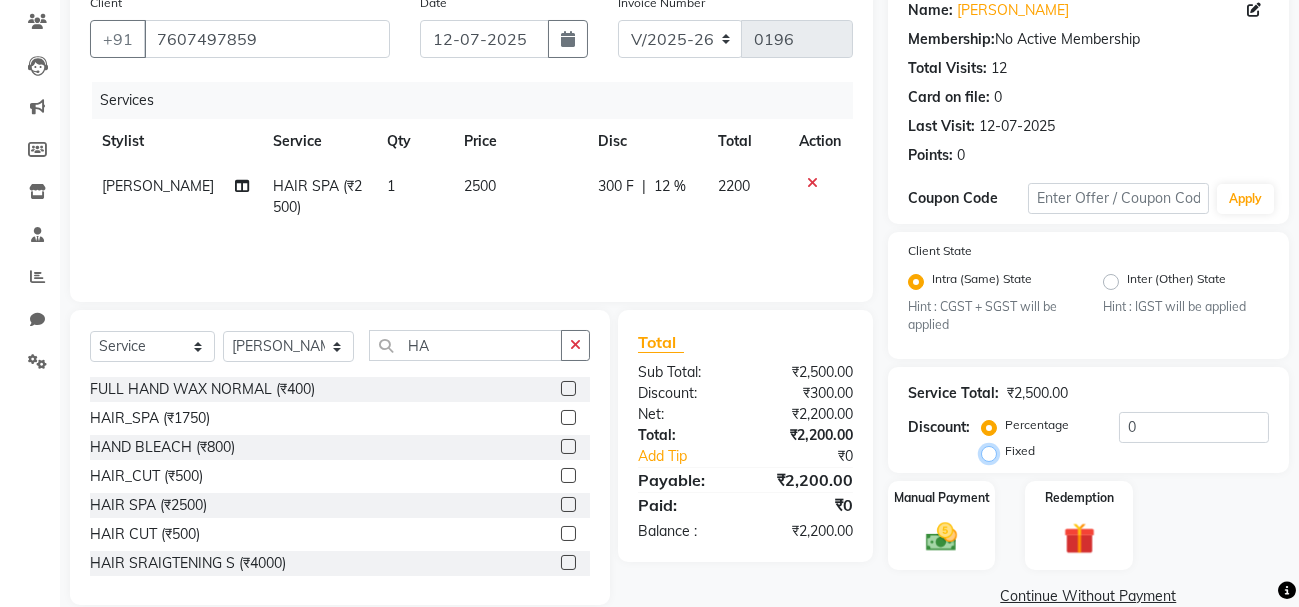 click on "Fixed" at bounding box center [993, 451] 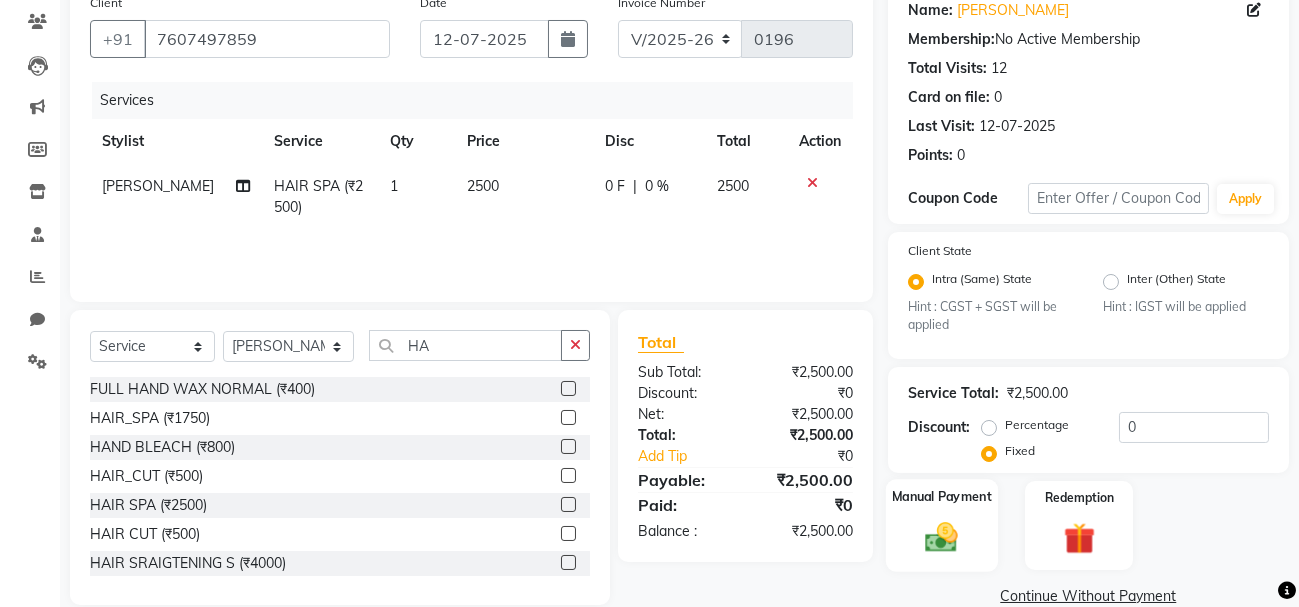 click 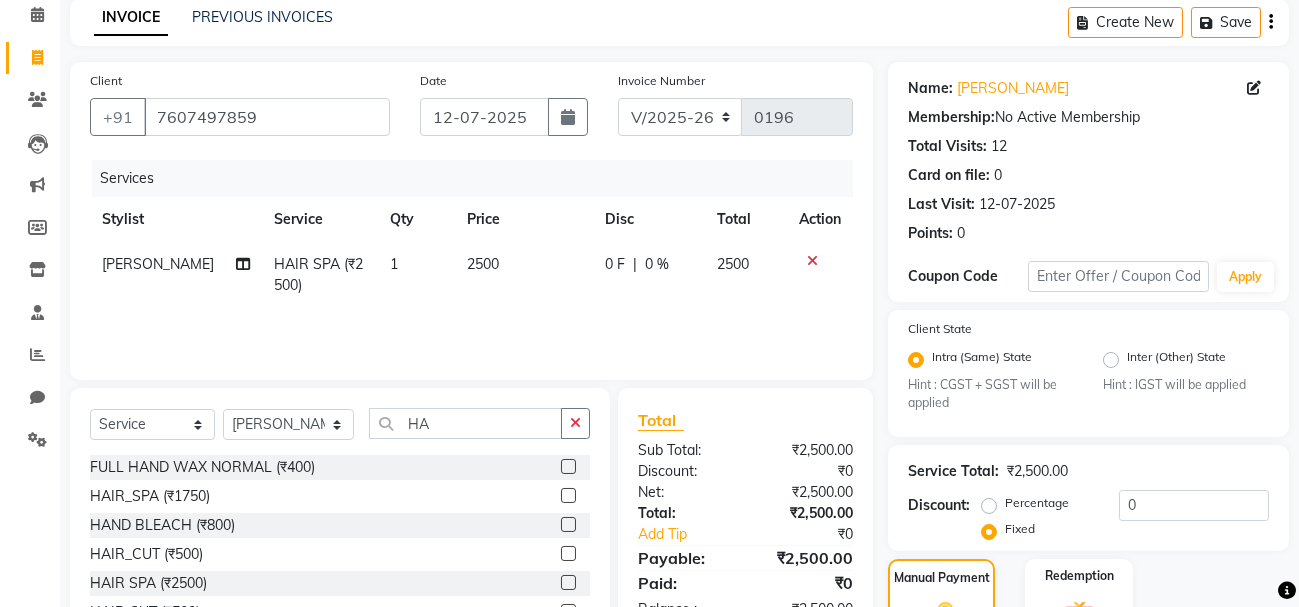 scroll, scrollTop: 84, scrollLeft: 0, axis: vertical 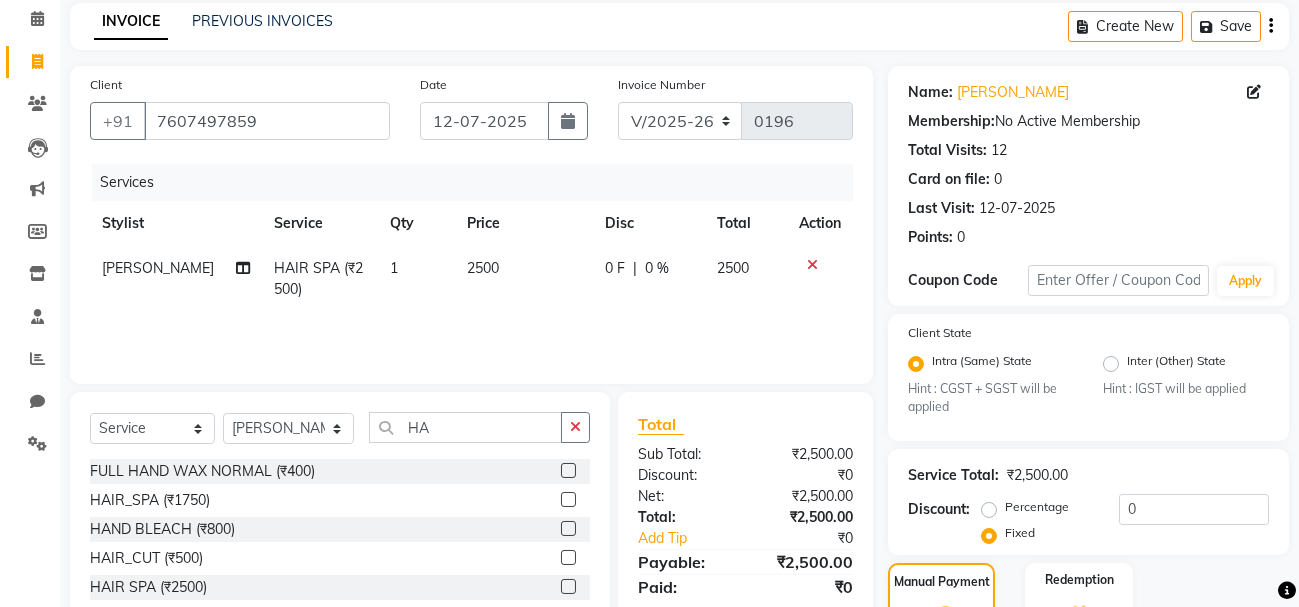 click on "0 F" 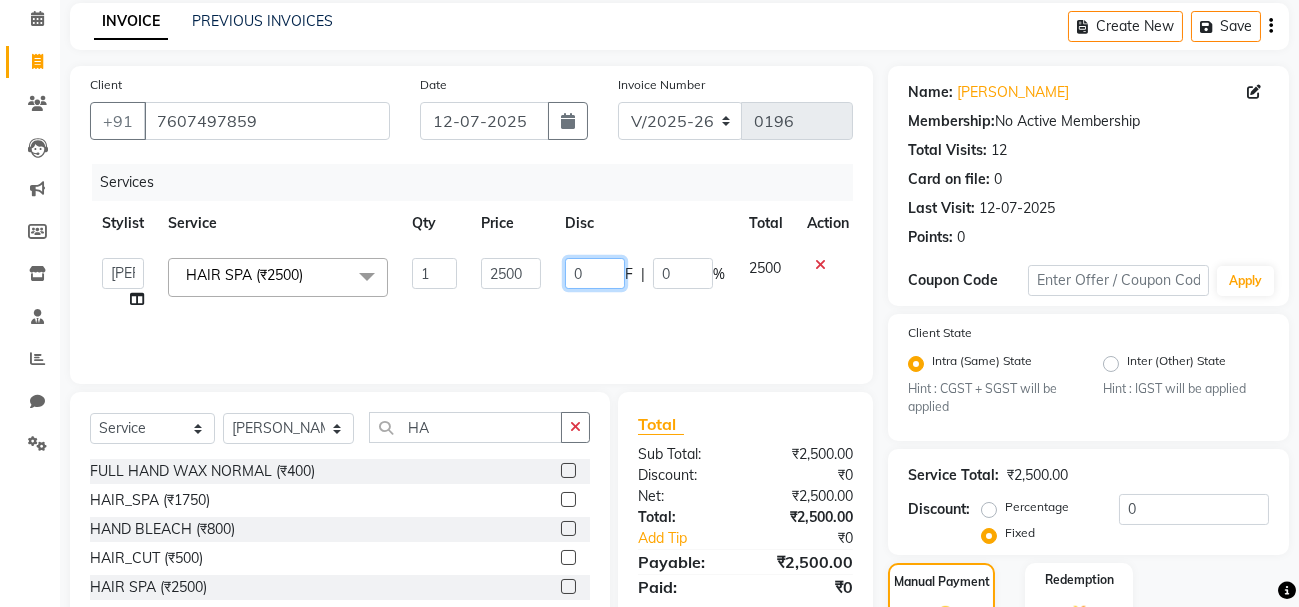 click on "0" 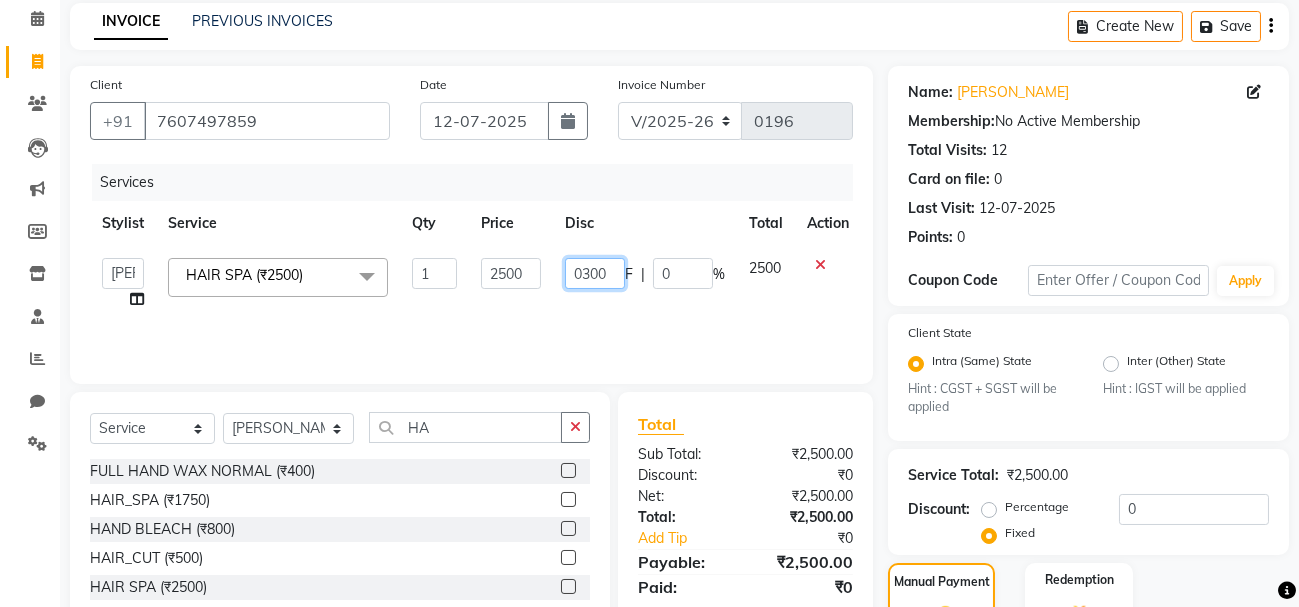 click on "0300" 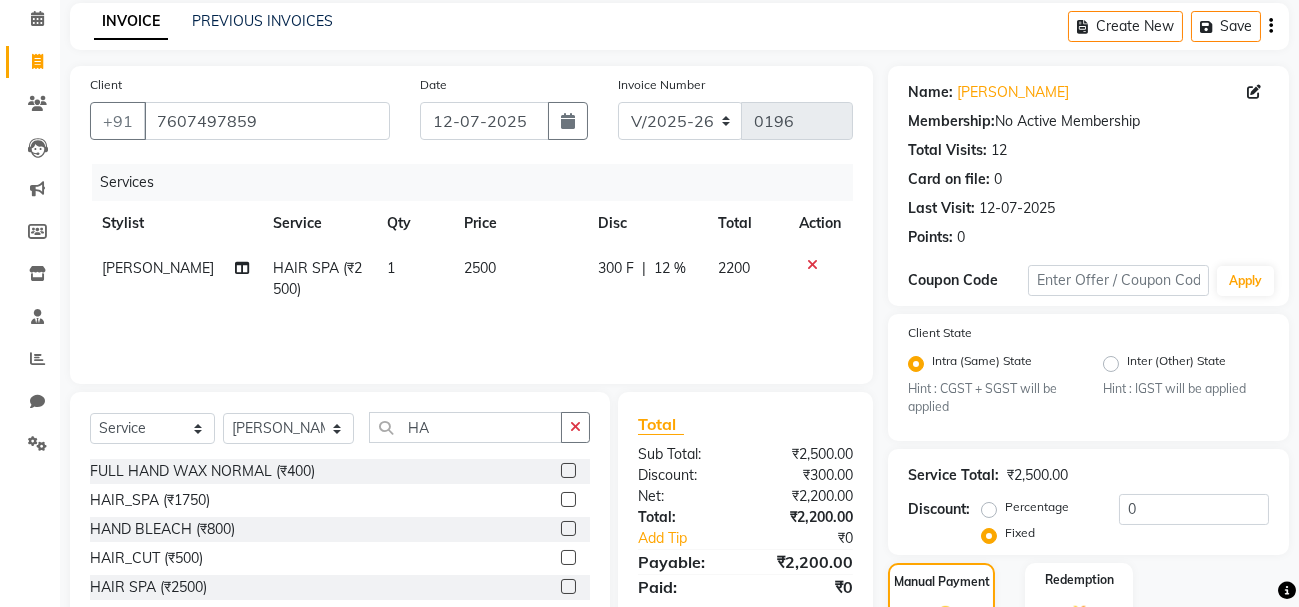 click on "Services" 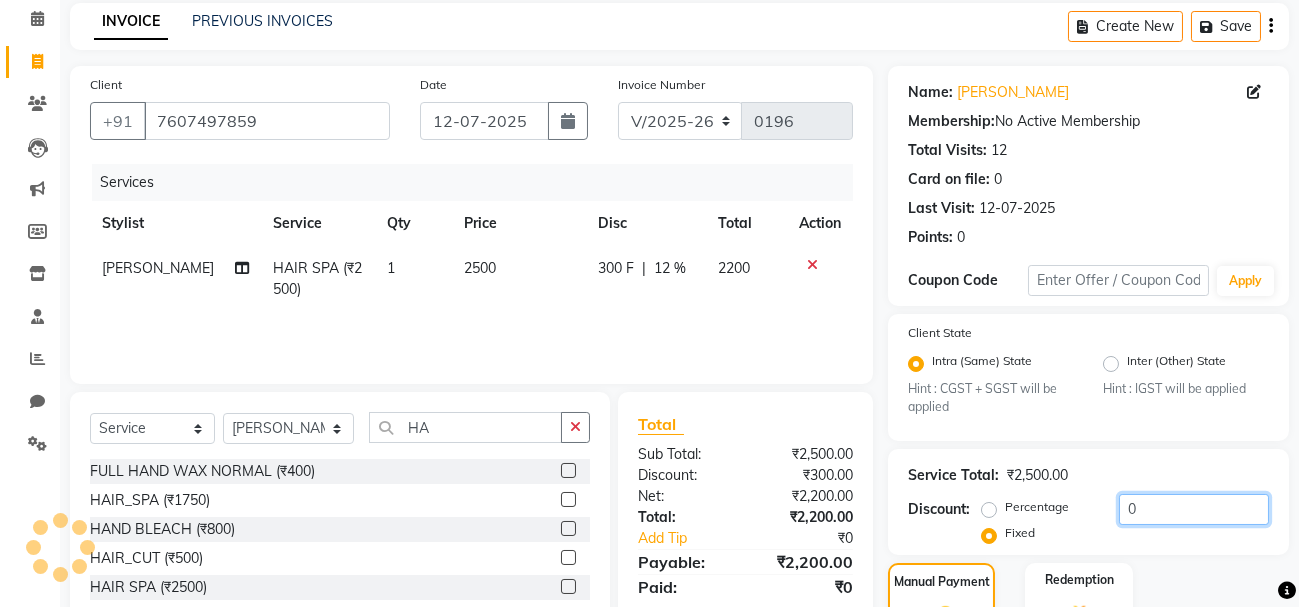 click on "0" 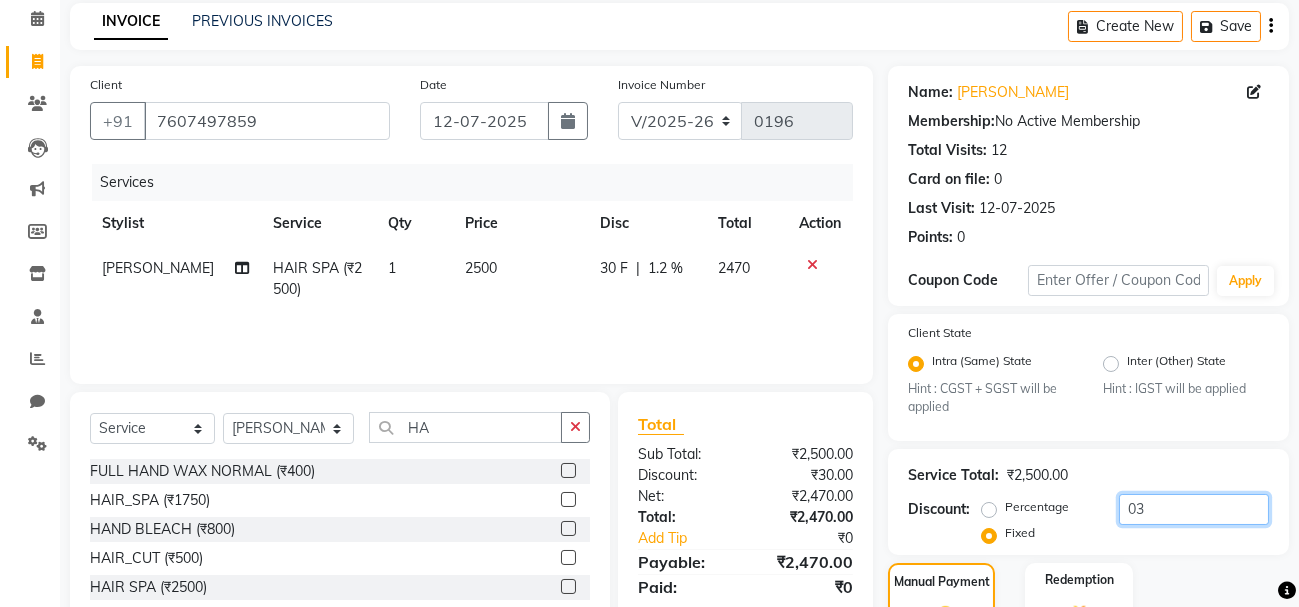 type on "0" 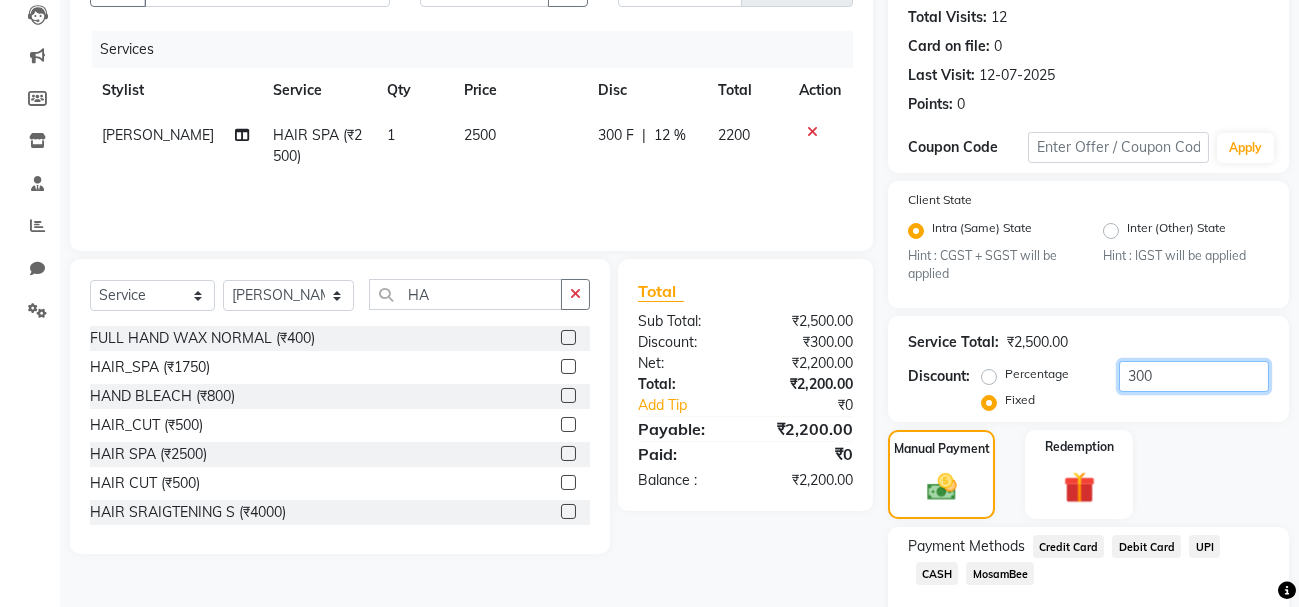 scroll, scrollTop: 238, scrollLeft: 0, axis: vertical 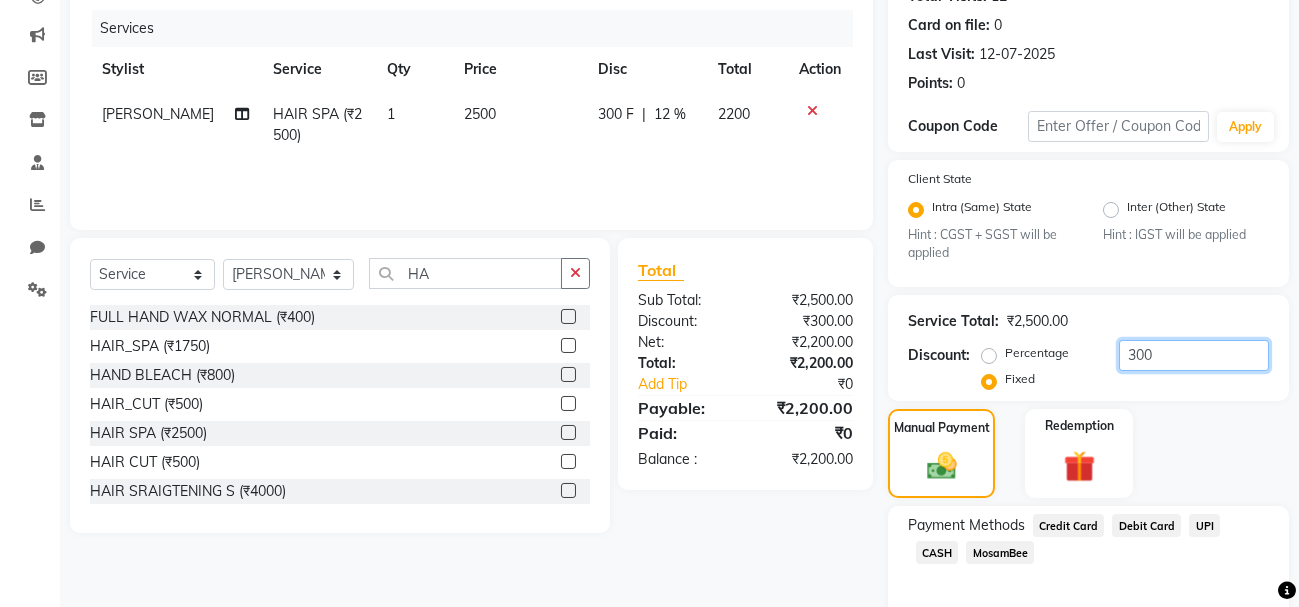 type on "300" 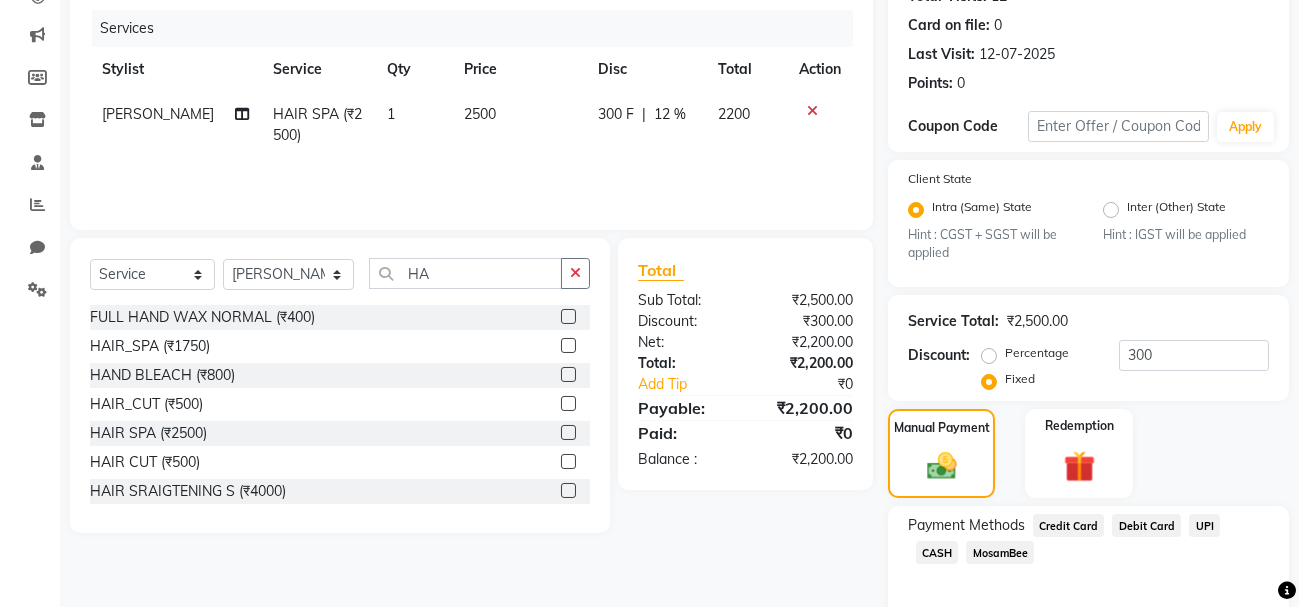 click on "Manual Payment Redemption" 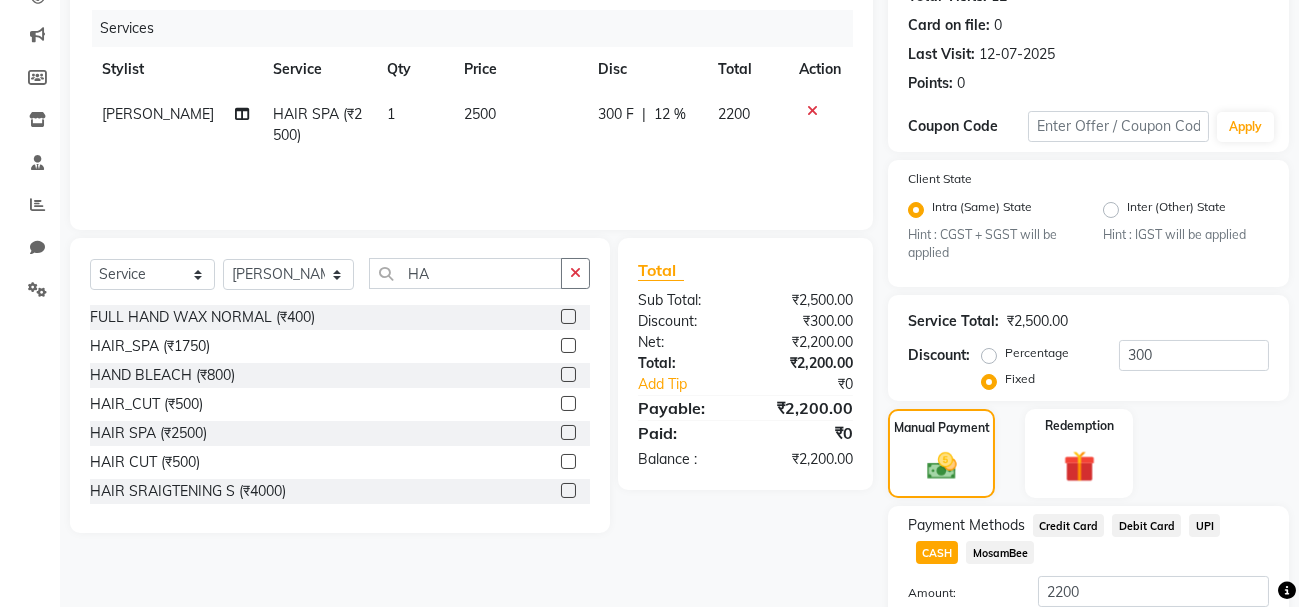 click 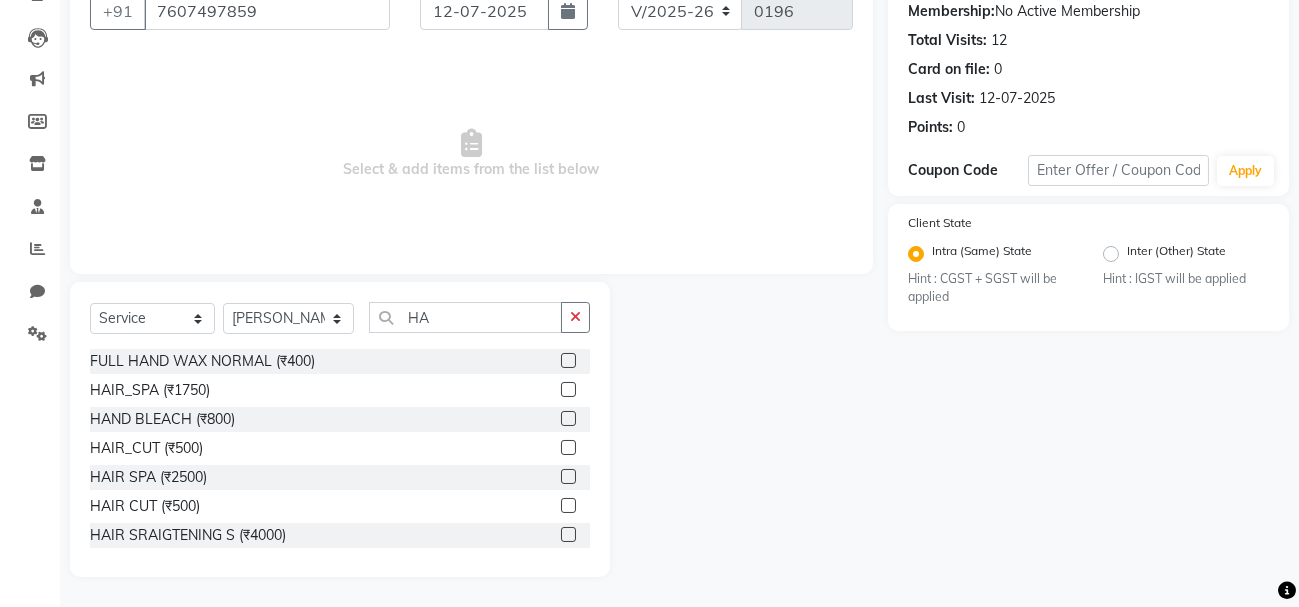 scroll, scrollTop: 194, scrollLeft: 0, axis: vertical 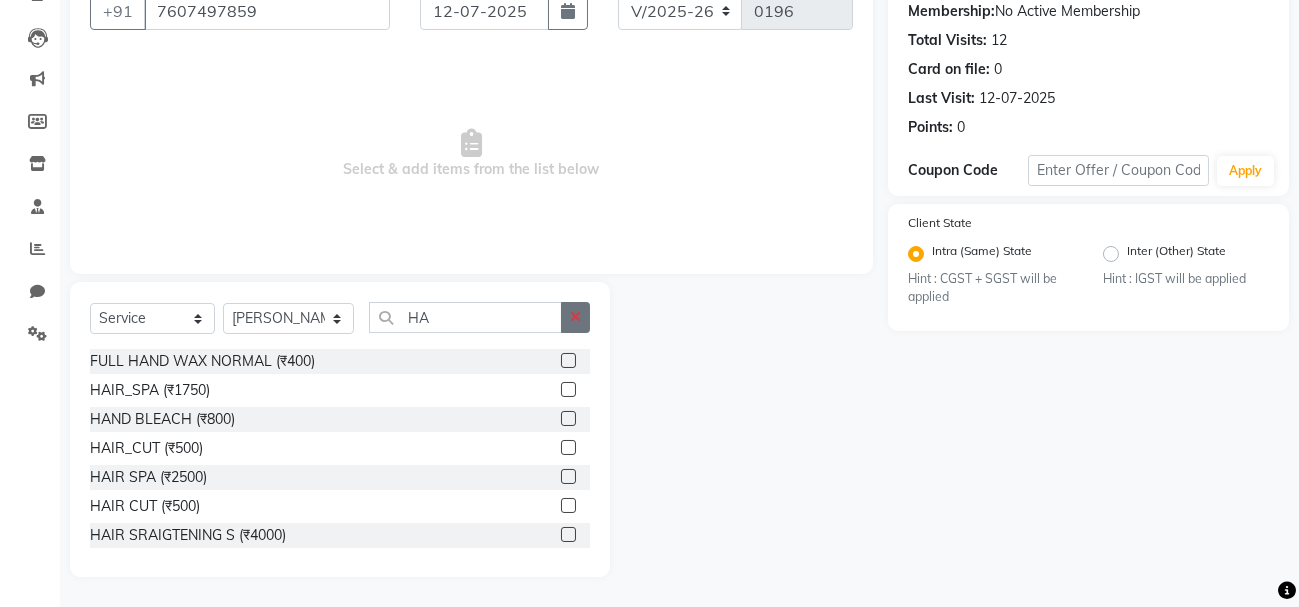 click 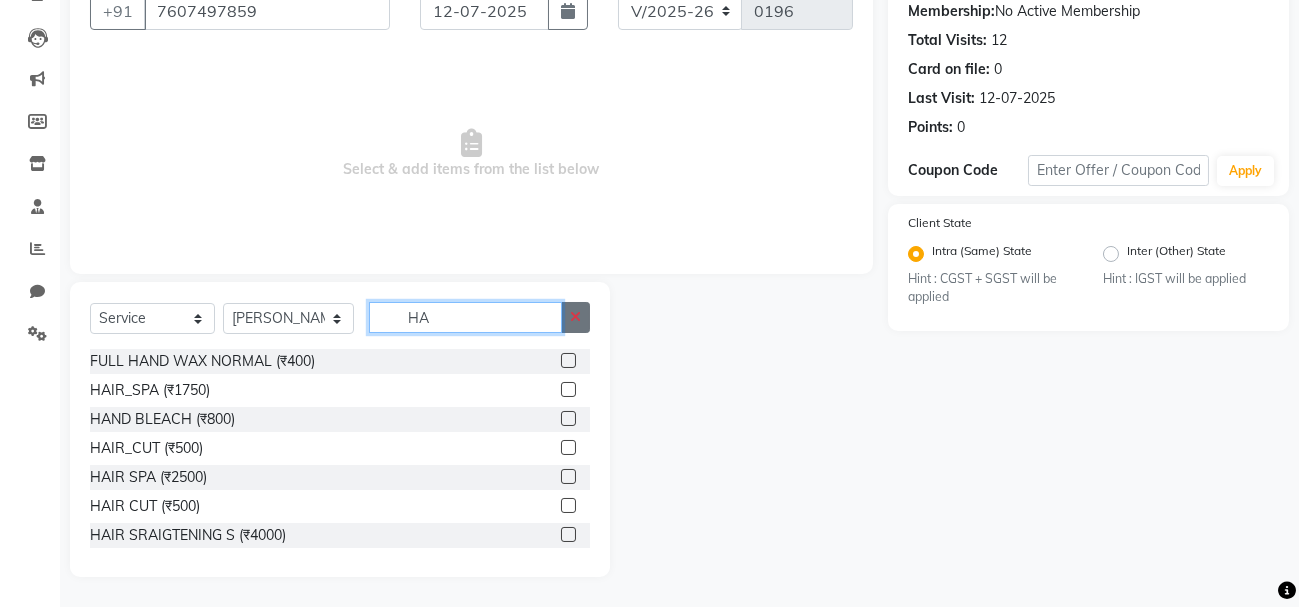 type 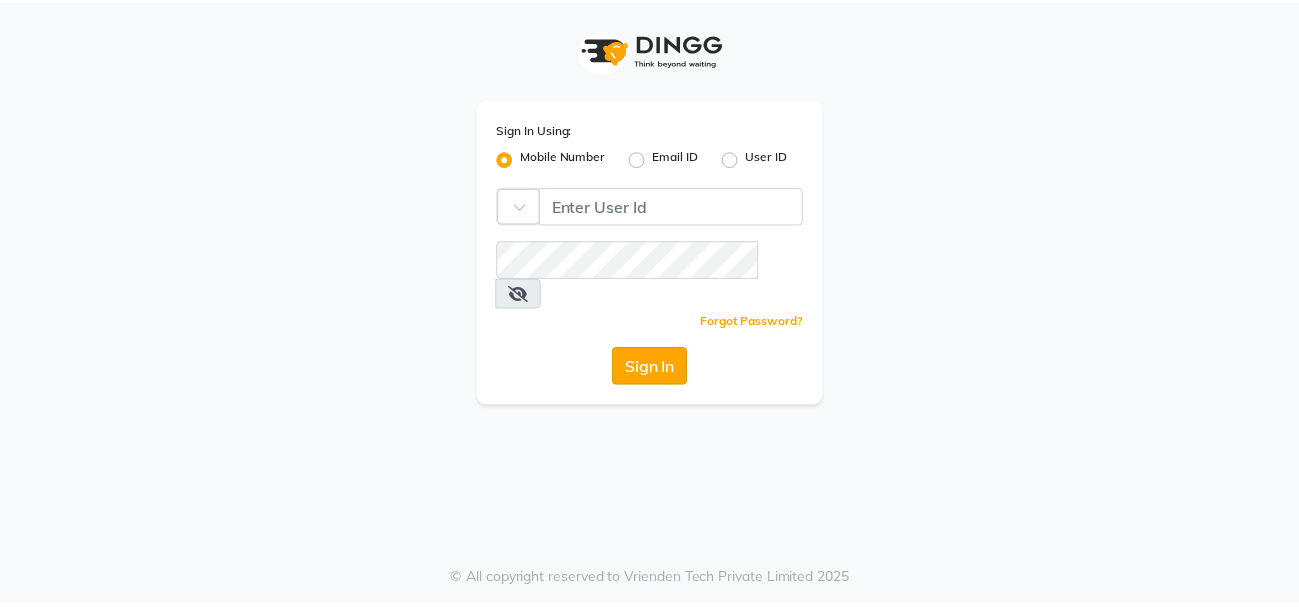 scroll, scrollTop: 0, scrollLeft: 0, axis: both 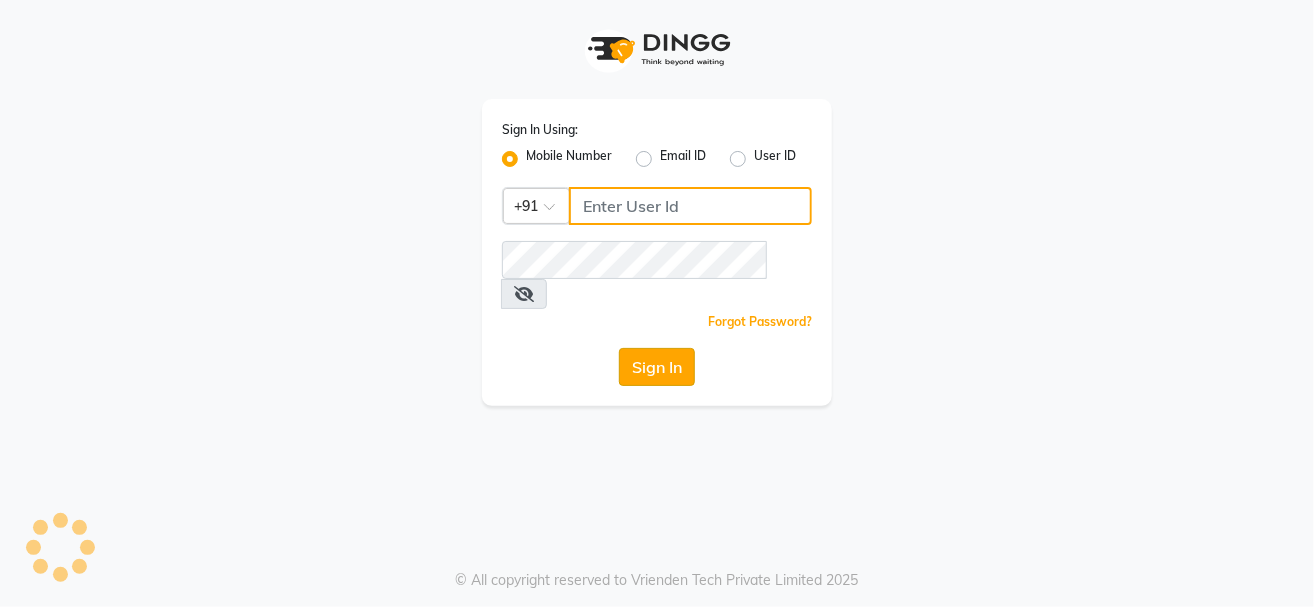 type on "9229963672" 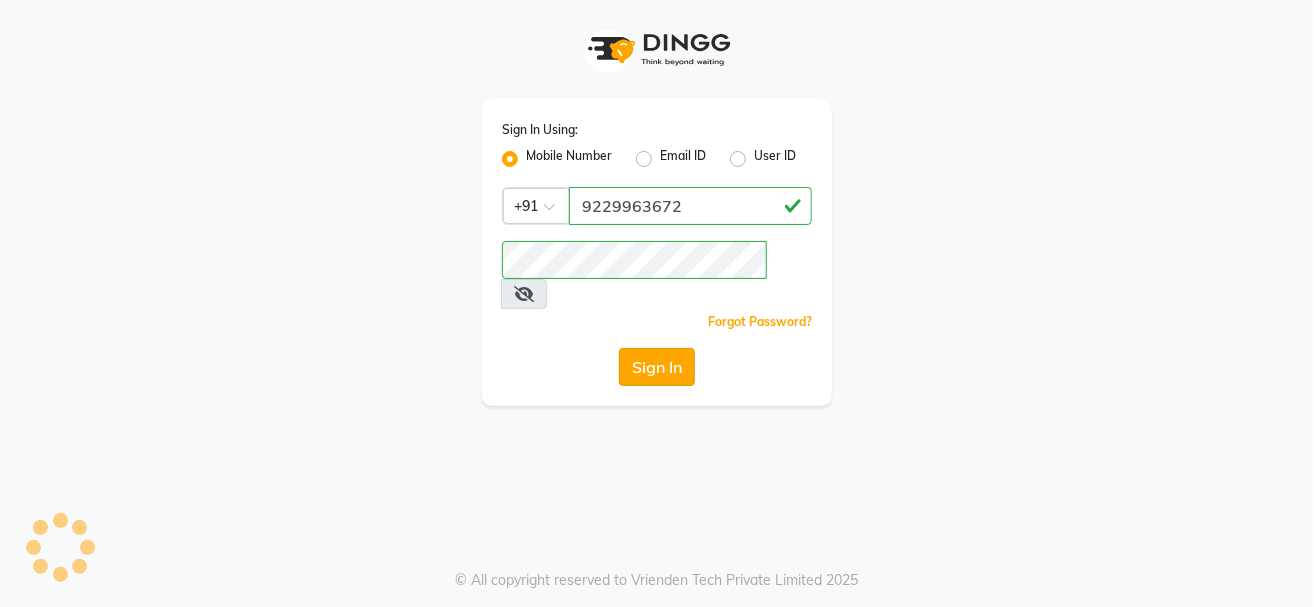 click on "Sign In" 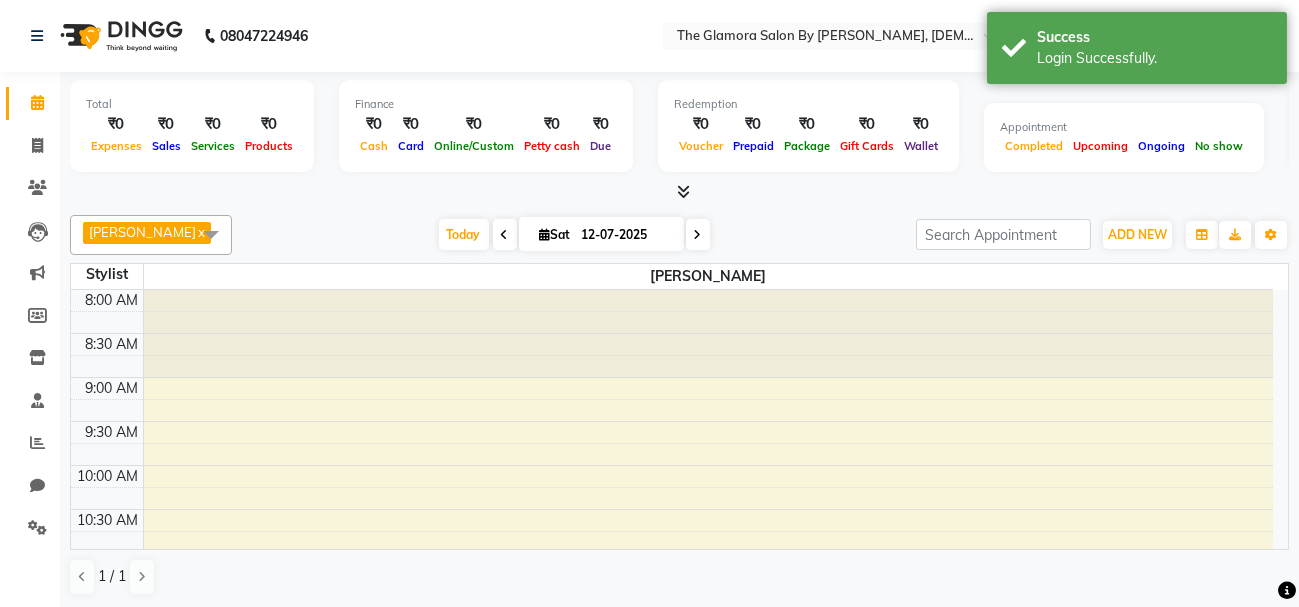 scroll, scrollTop: 0, scrollLeft: 0, axis: both 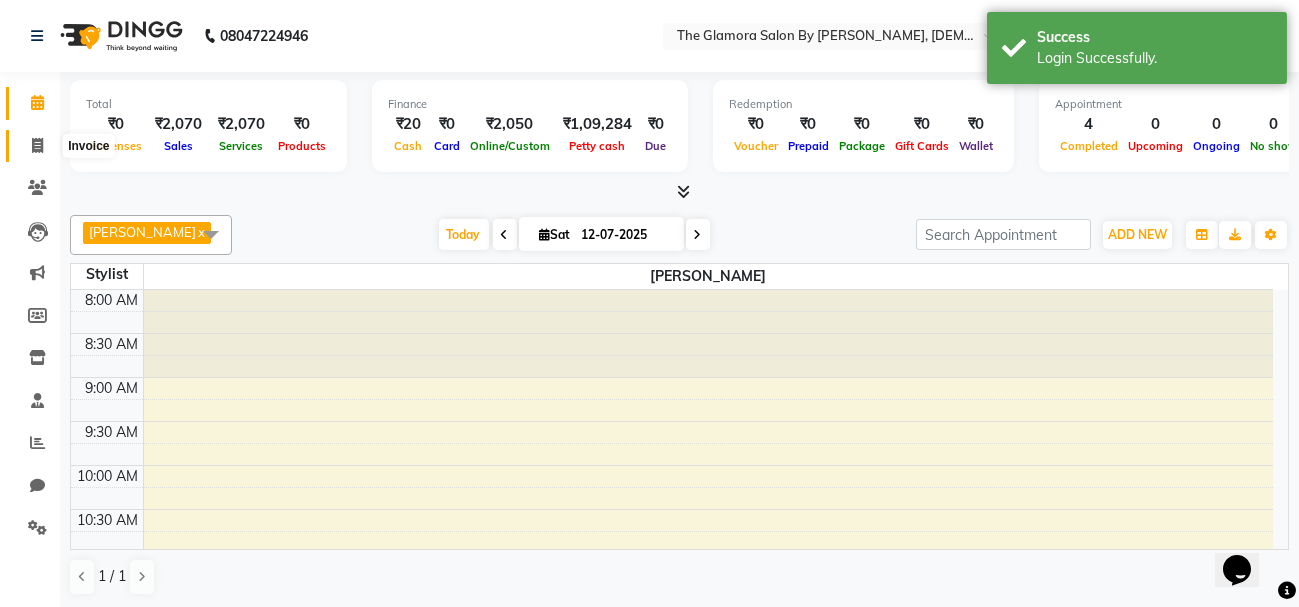 click 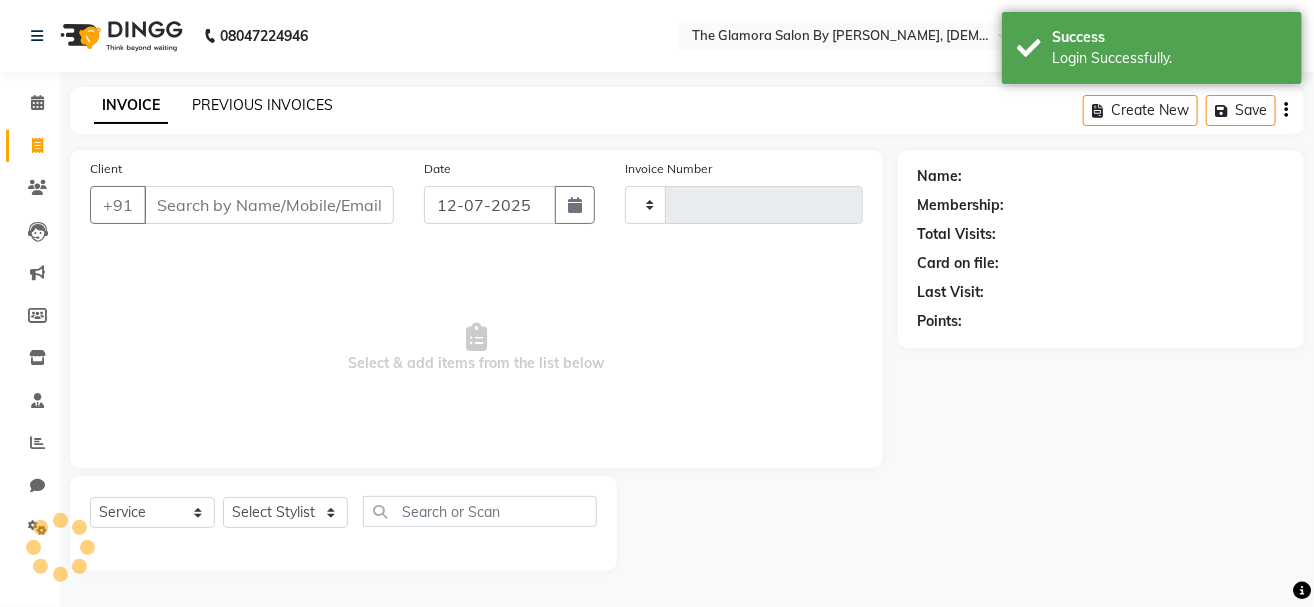 type on "0196" 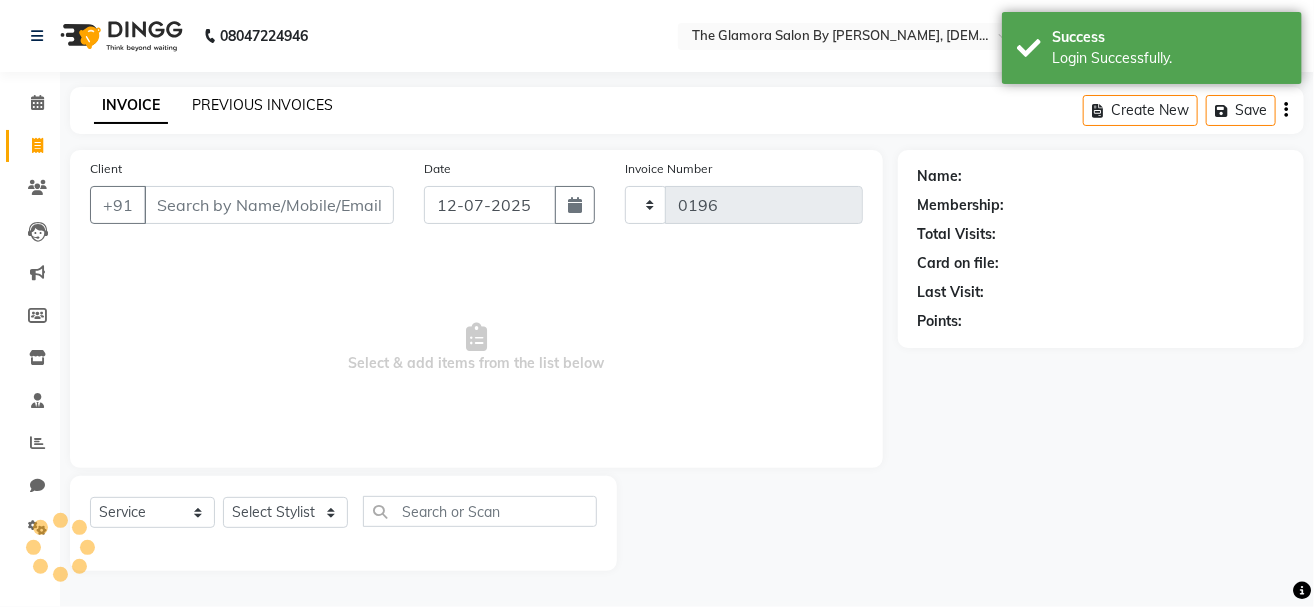 select on "8241" 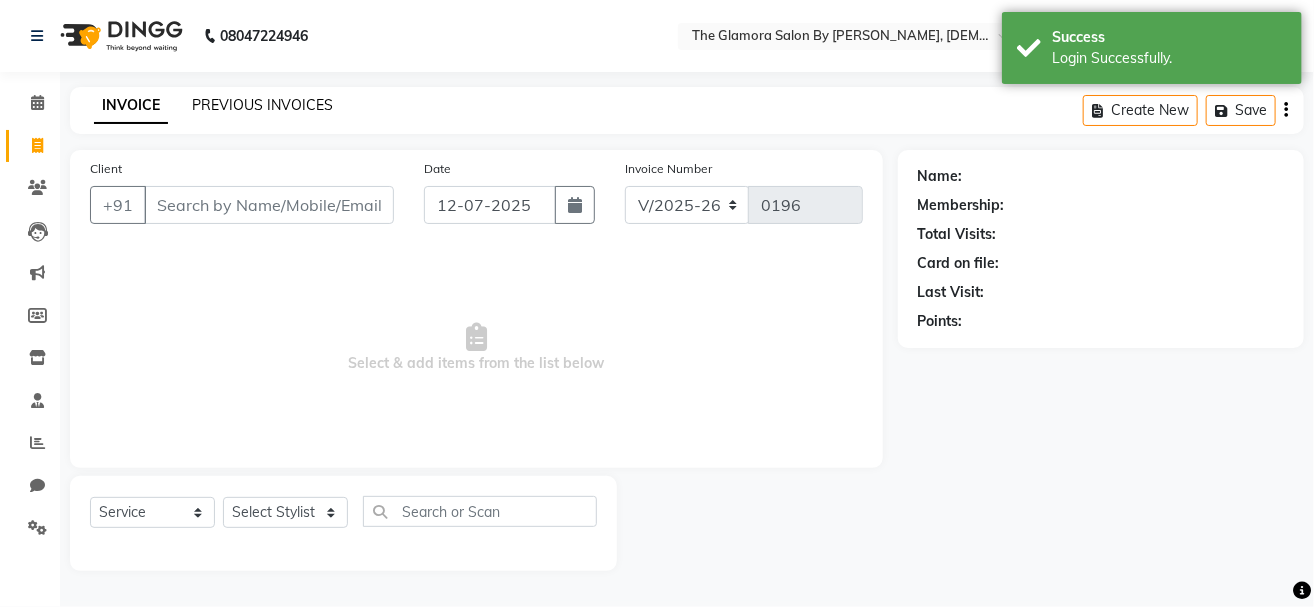 click on "PREVIOUS INVOICES" 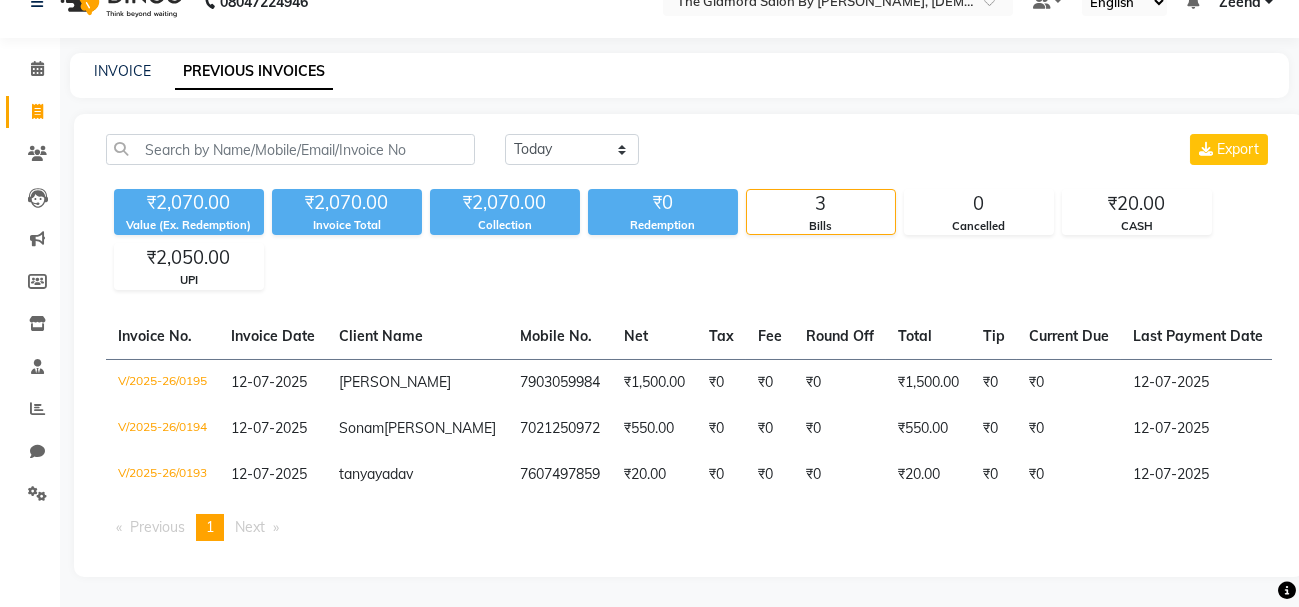scroll, scrollTop: 64, scrollLeft: 0, axis: vertical 